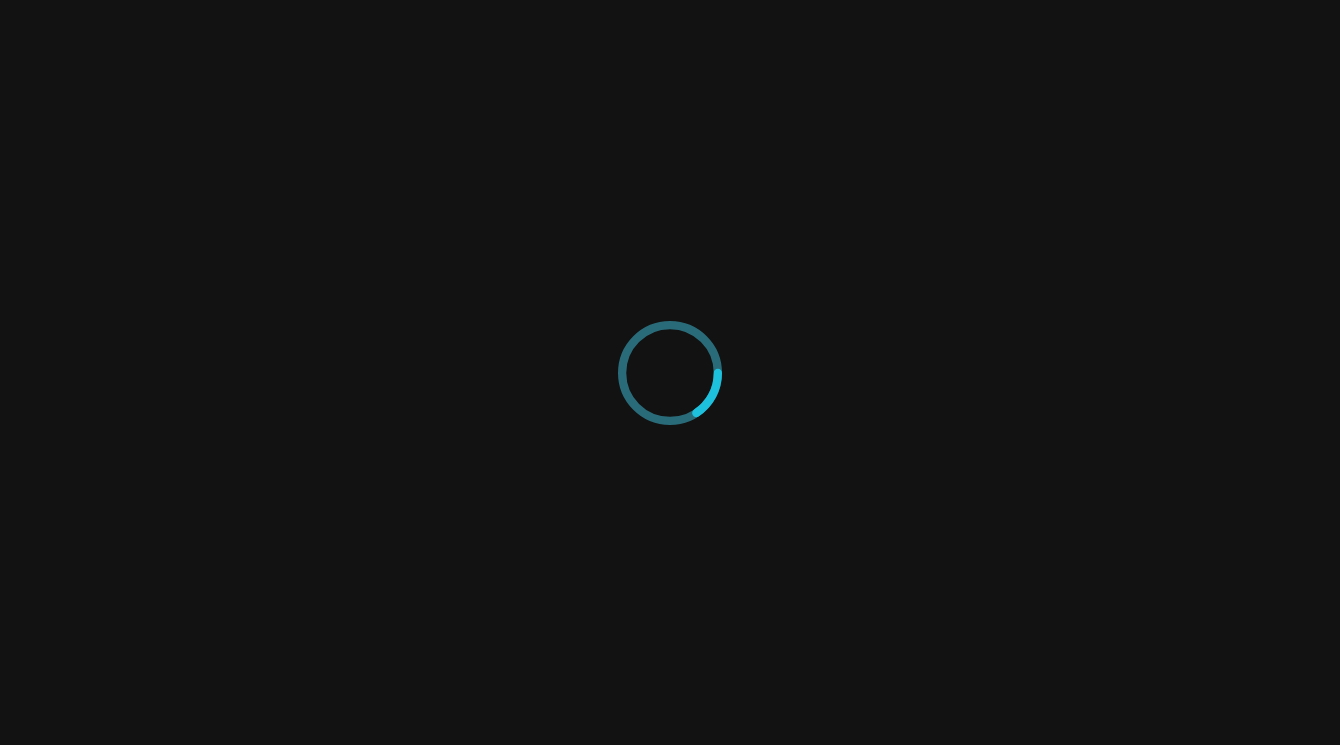 scroll, scrollTop: 0, scrollLeft: 0, axis: both 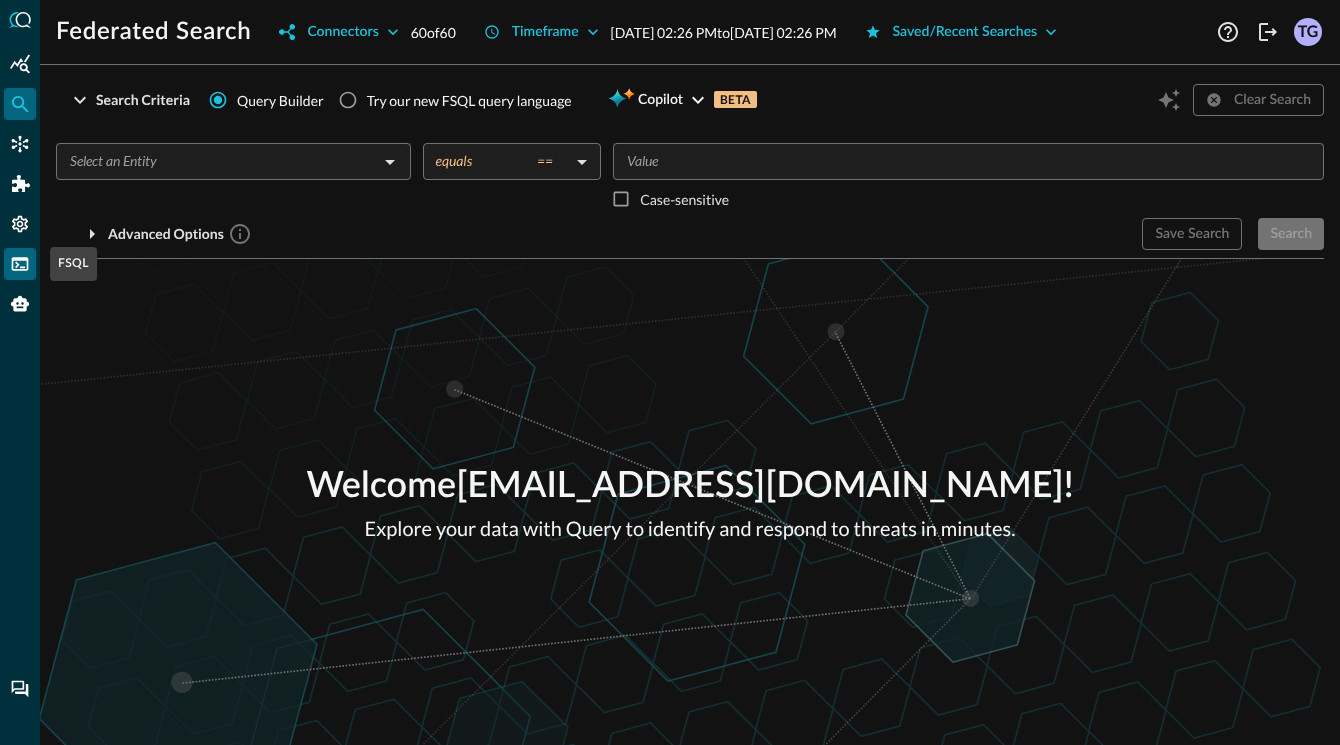 click 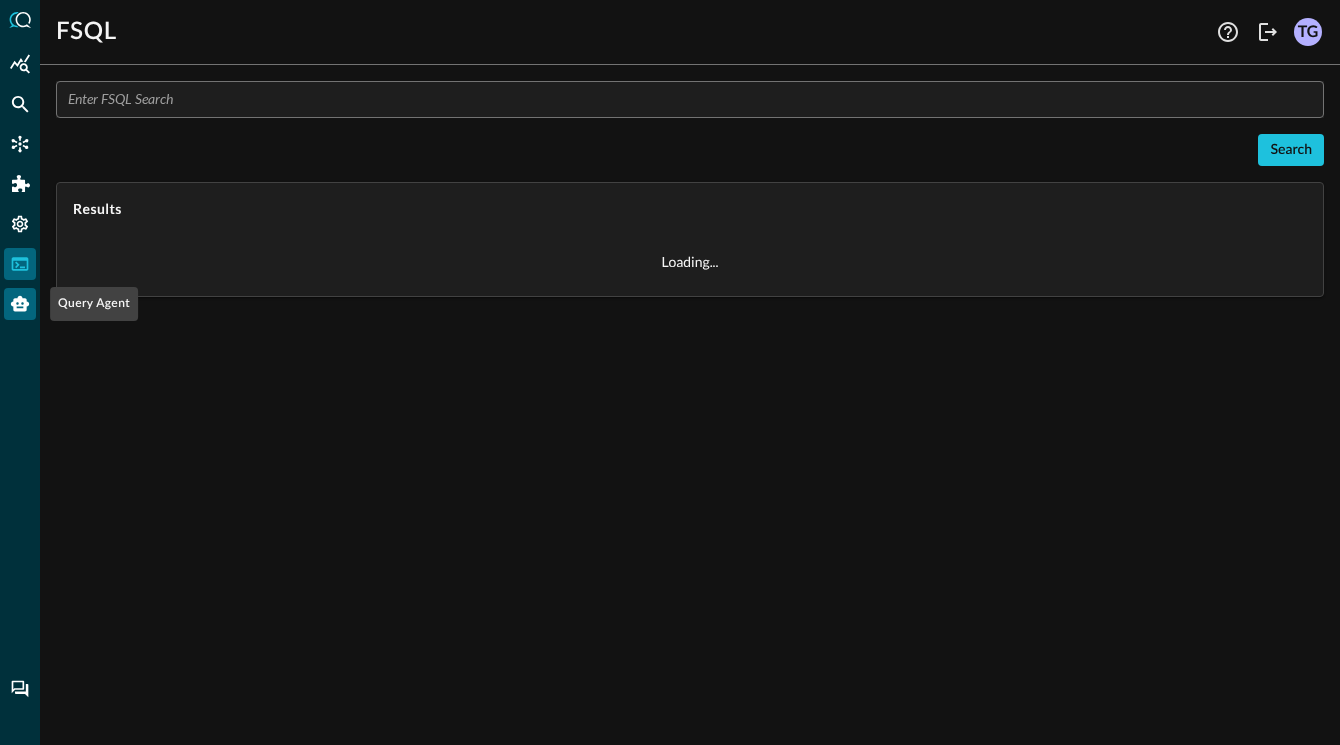 click 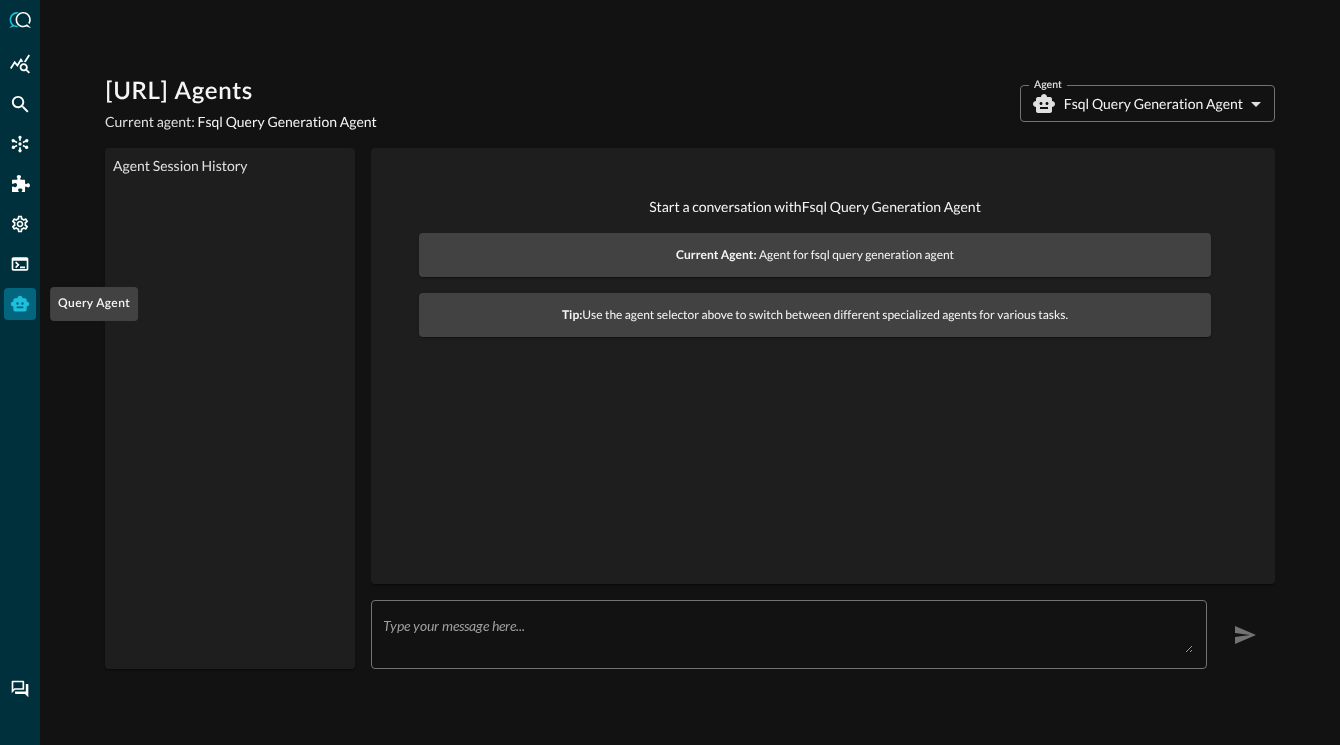 click 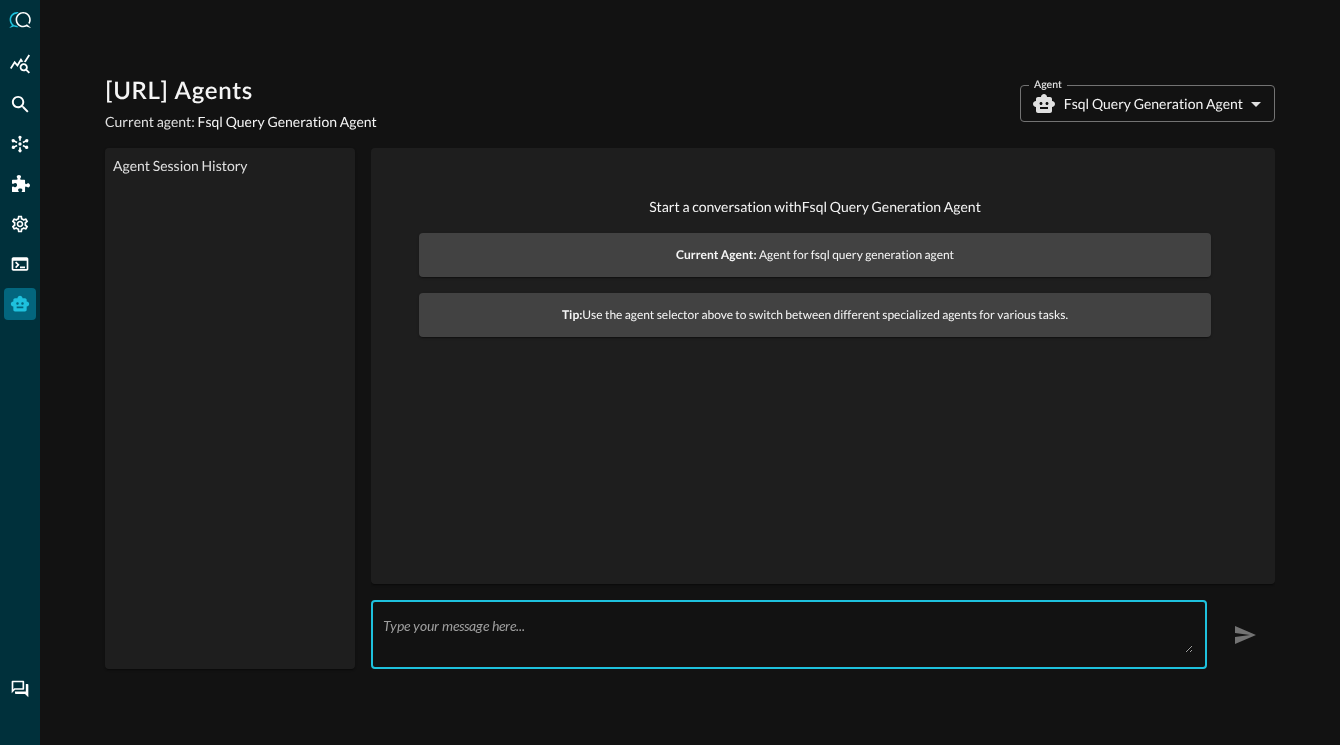 click at bounding box center [788, 635] 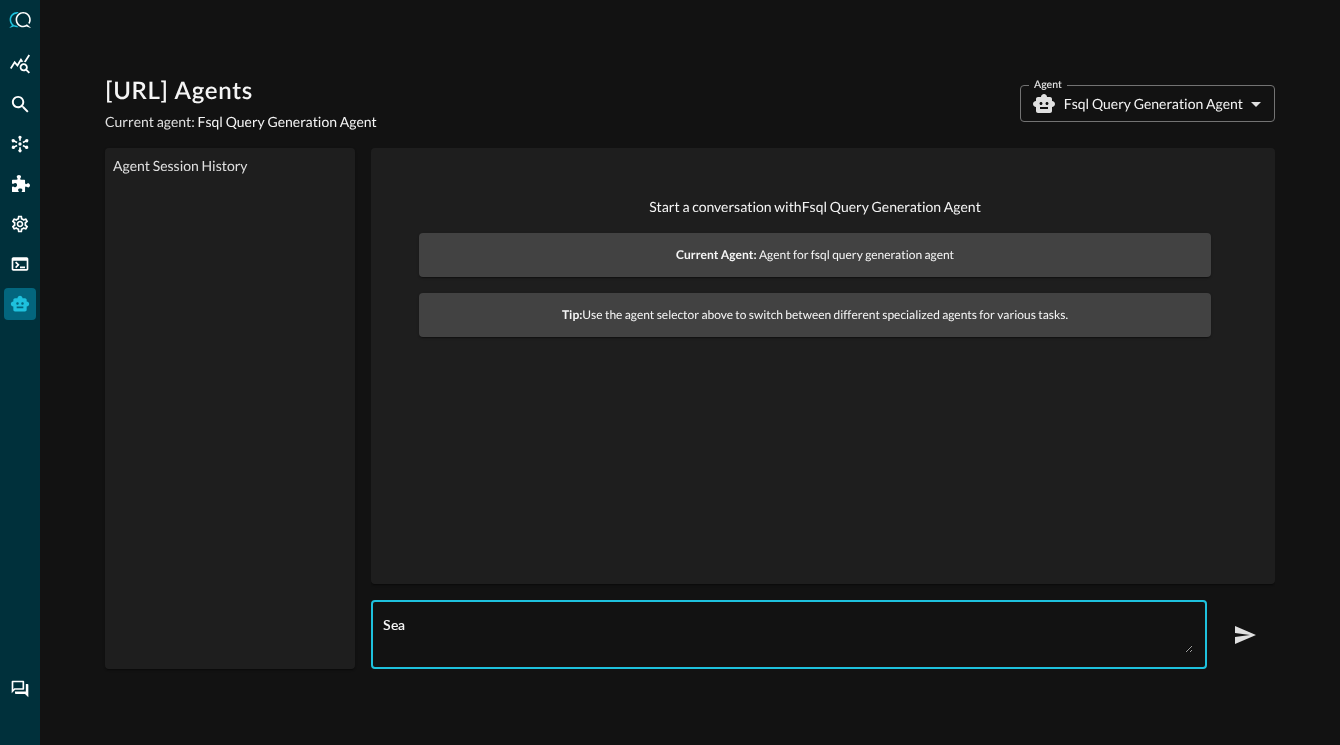 type on "Sea" 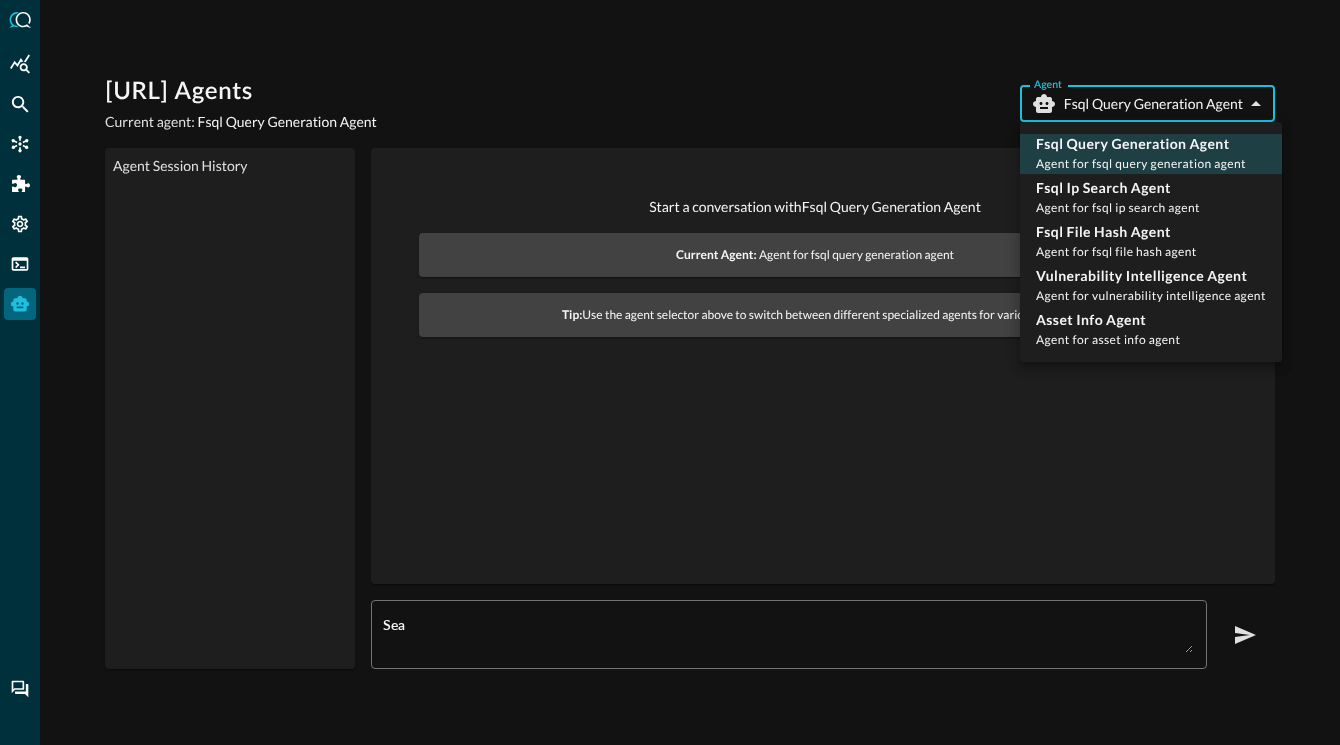 click on "Query.AI Agents Current agent:   Fsql Query Generation Agent Agent Fsql Query Generation Agent fsql_query_generation_agent Agent Agent Session History Start a conversation with  Fsql Query Generation Agent Current Agent:   Agent for fsql query generation agent Tip:  Use the agent selector above to switch between different specialized agents for various tasks. Sea x ​
Fsql Query Generation Agent Agent for fsql query generation agent Fsql Ip Search Agent Agent for fsql ip search agent Fsql File Hash Agent Agent for fsql file hash agent Vulnerability Intelligence Agent Agent for vulnerability intelligence agent Asset Info Agent Agent for asset info agent" at bounding box center [670, 372] 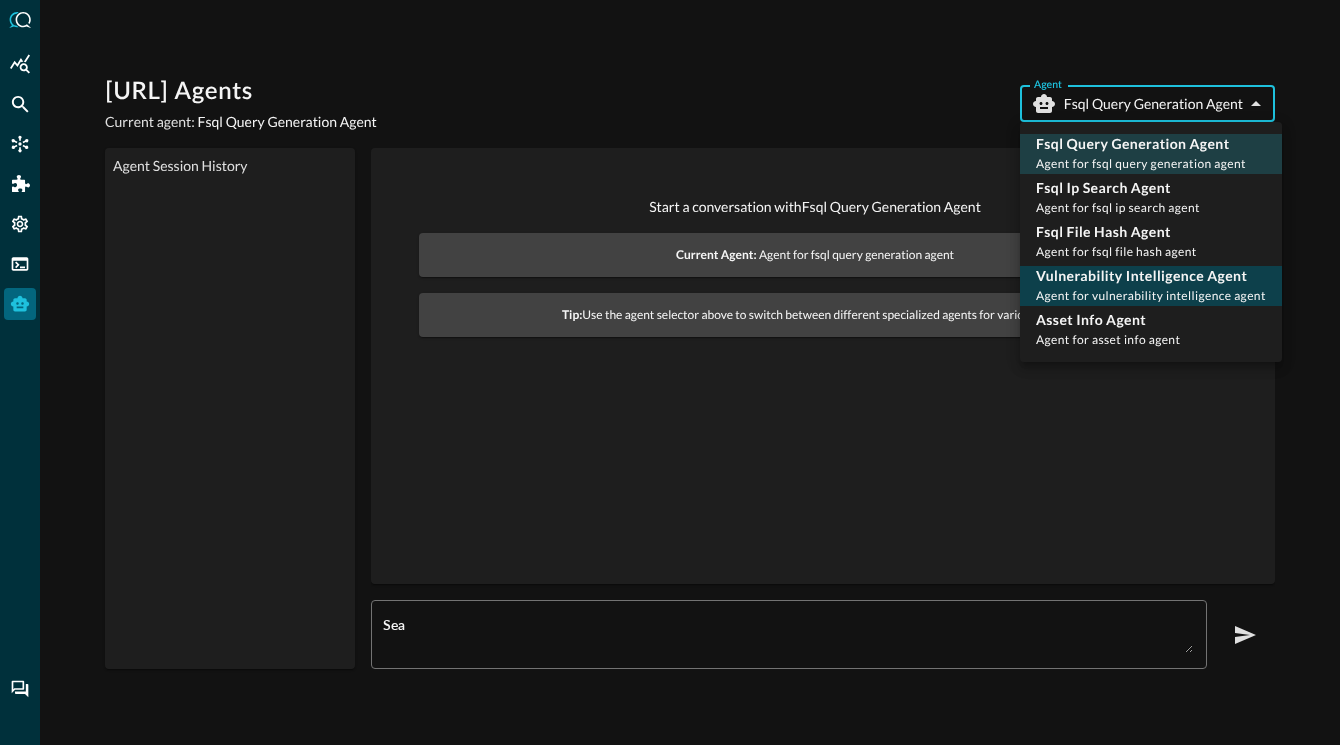 click on "Vulnerability Intelligence Agent" at bounding box center [1151, 276] 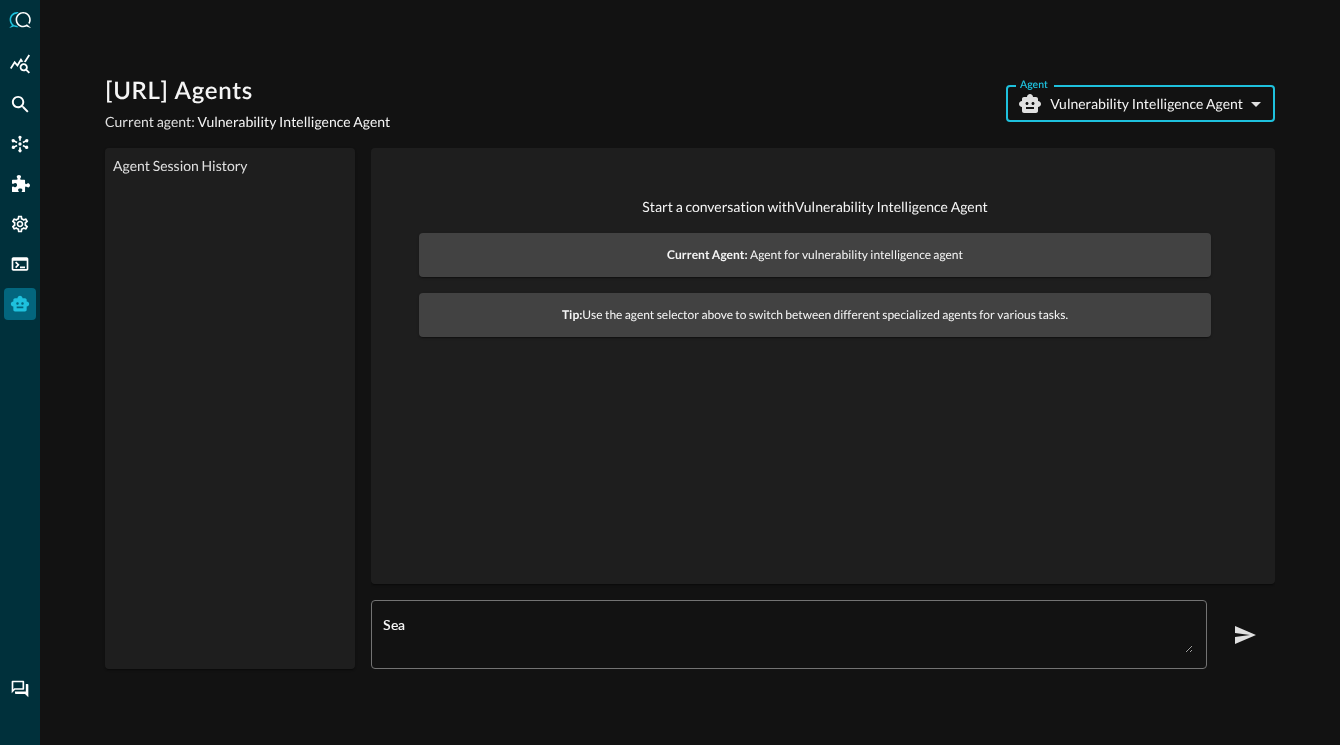 click on "Sea" at bounding box center (788, 635) 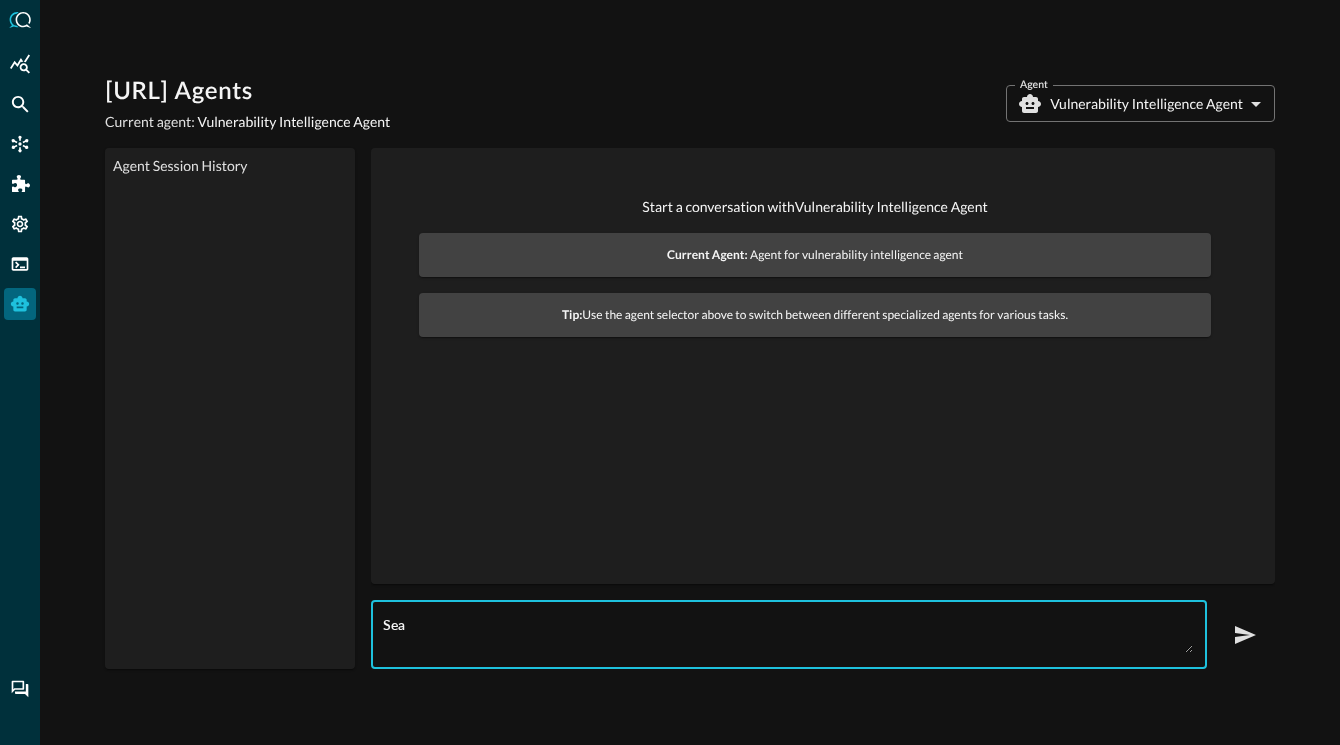 paste on "rch my environment for the following CVSS Vector String: CVSS:3.1/AV:A/AC:L/PR:N/UI:N/S:U/C:H/I:H/A:H" 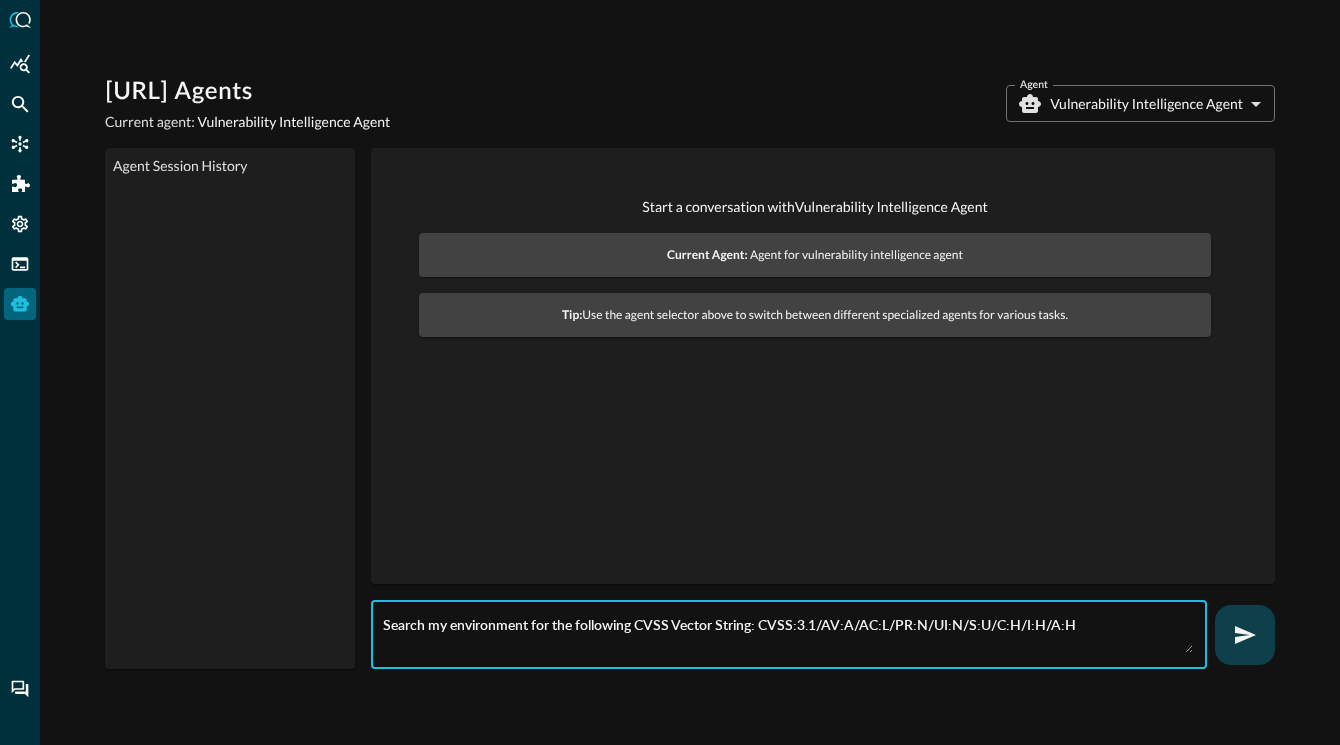 type on "Search my environment for the following CVSS Vector String: CVSS:3.1/AV:A/AC:L/PR:N/UI:N/S:U/C:H/I:H/A:H" 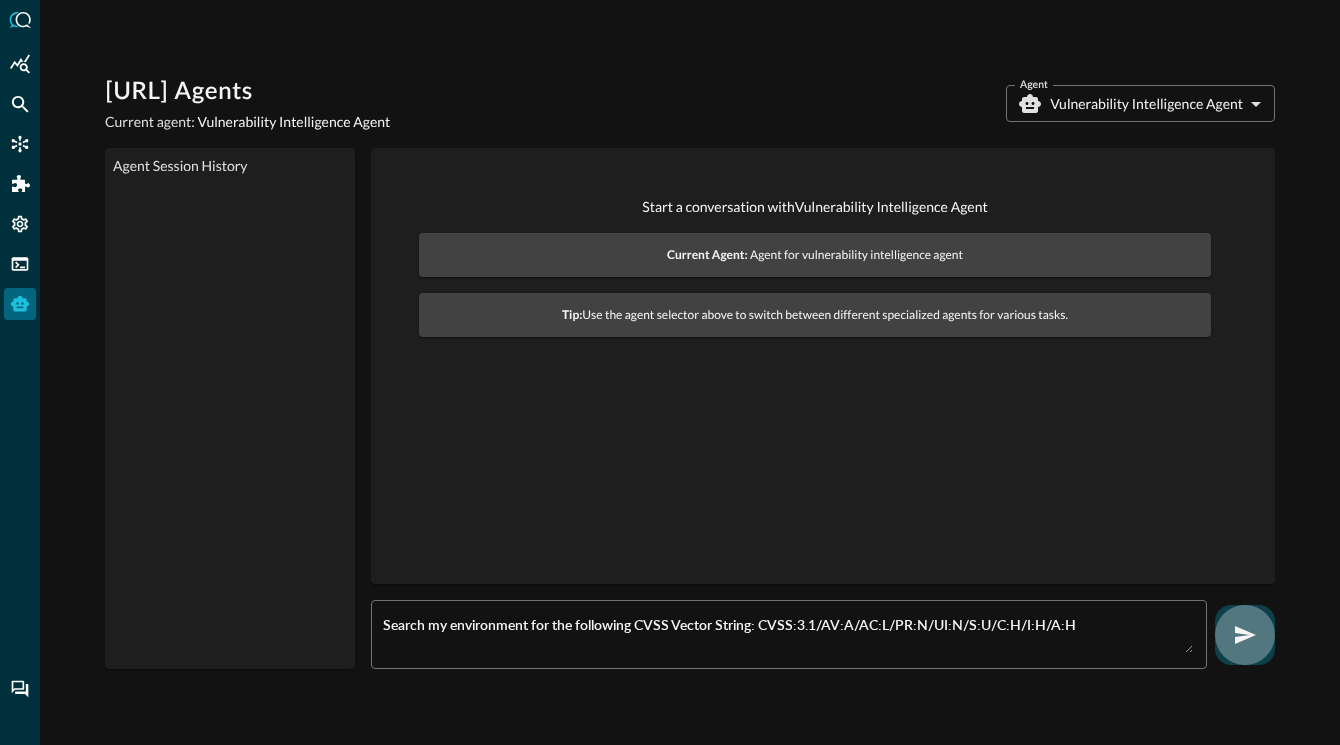 click 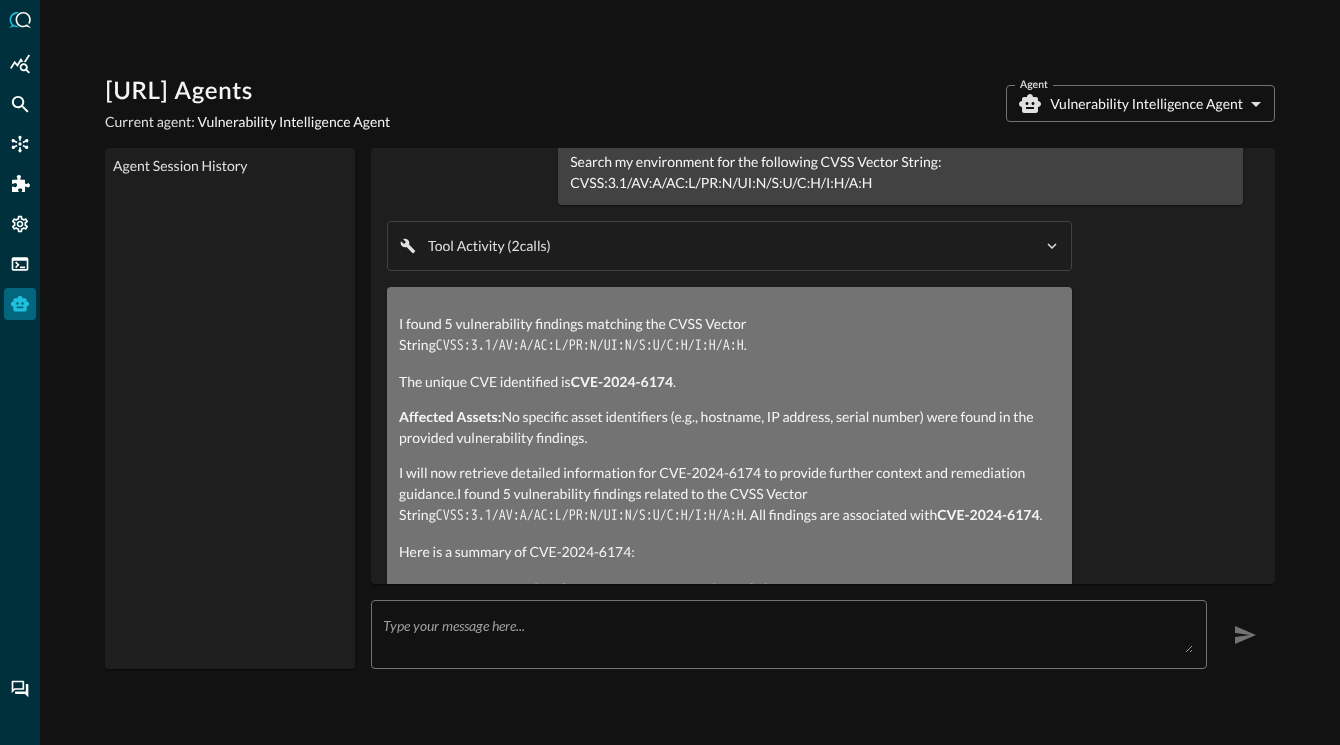 scroll, scrollTop: 0, scrollLeft: 0, axis: both 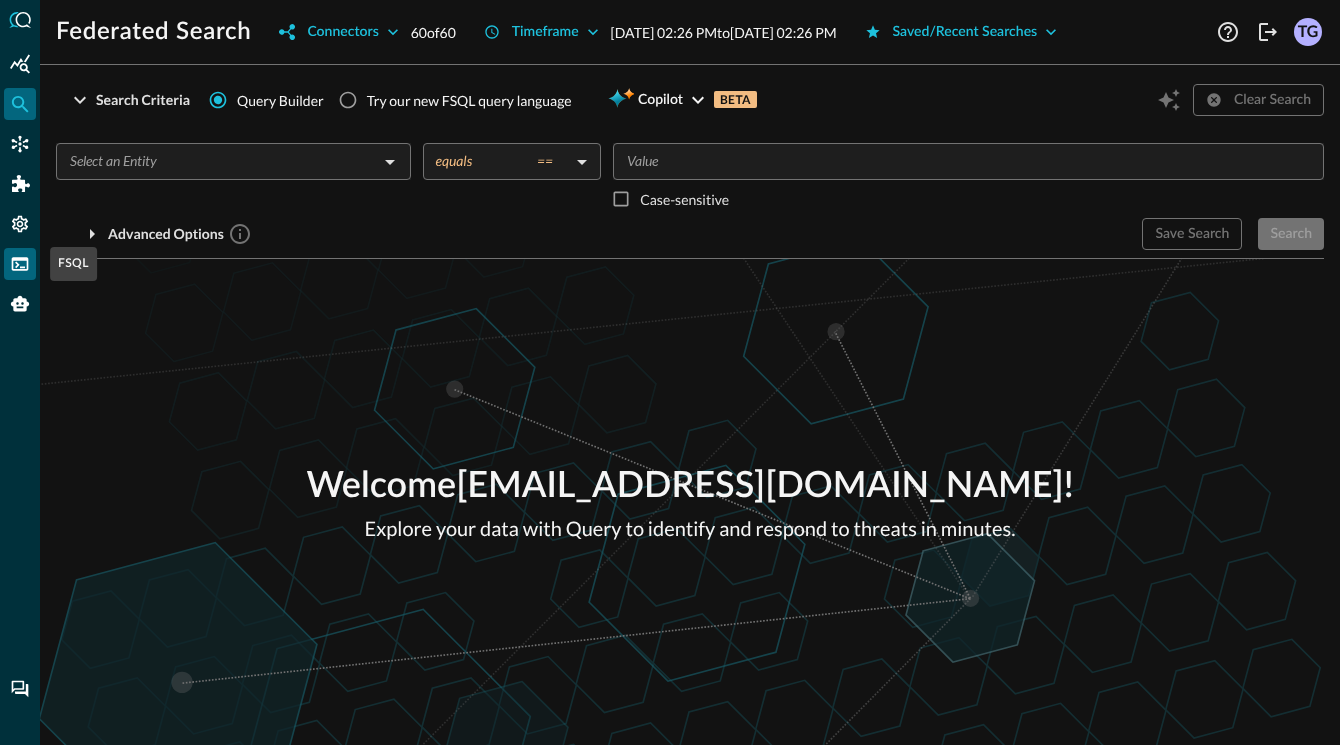 click 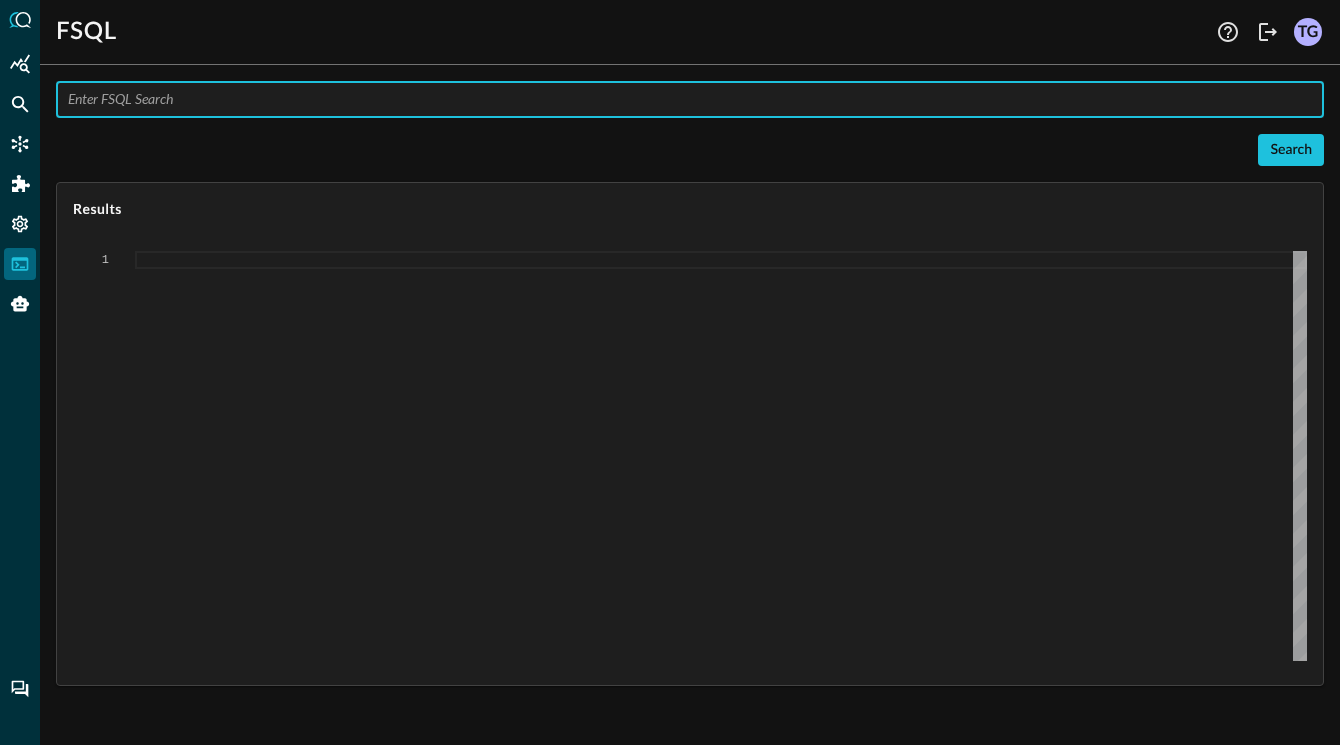 click at bounding box center [696, 99] 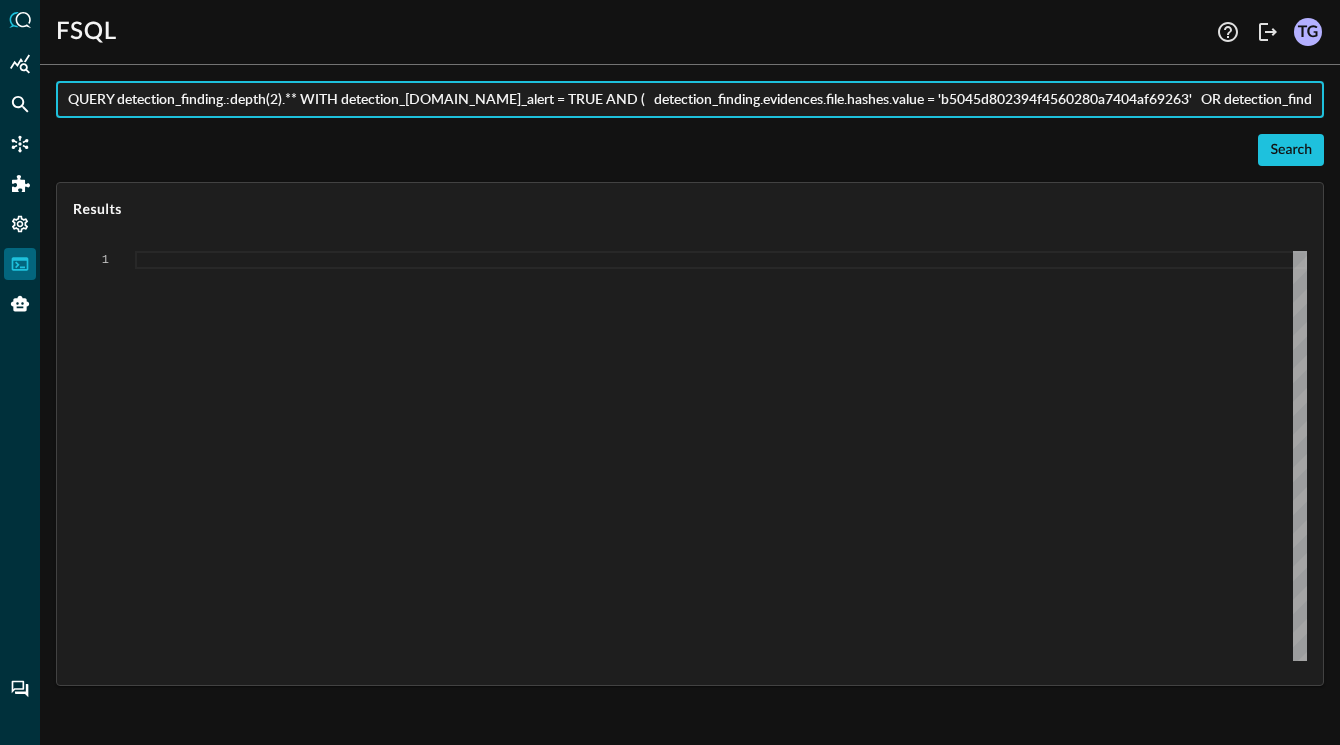 scroll, scrollTop: 0, scrollLeft: 1079, axis: horizontal 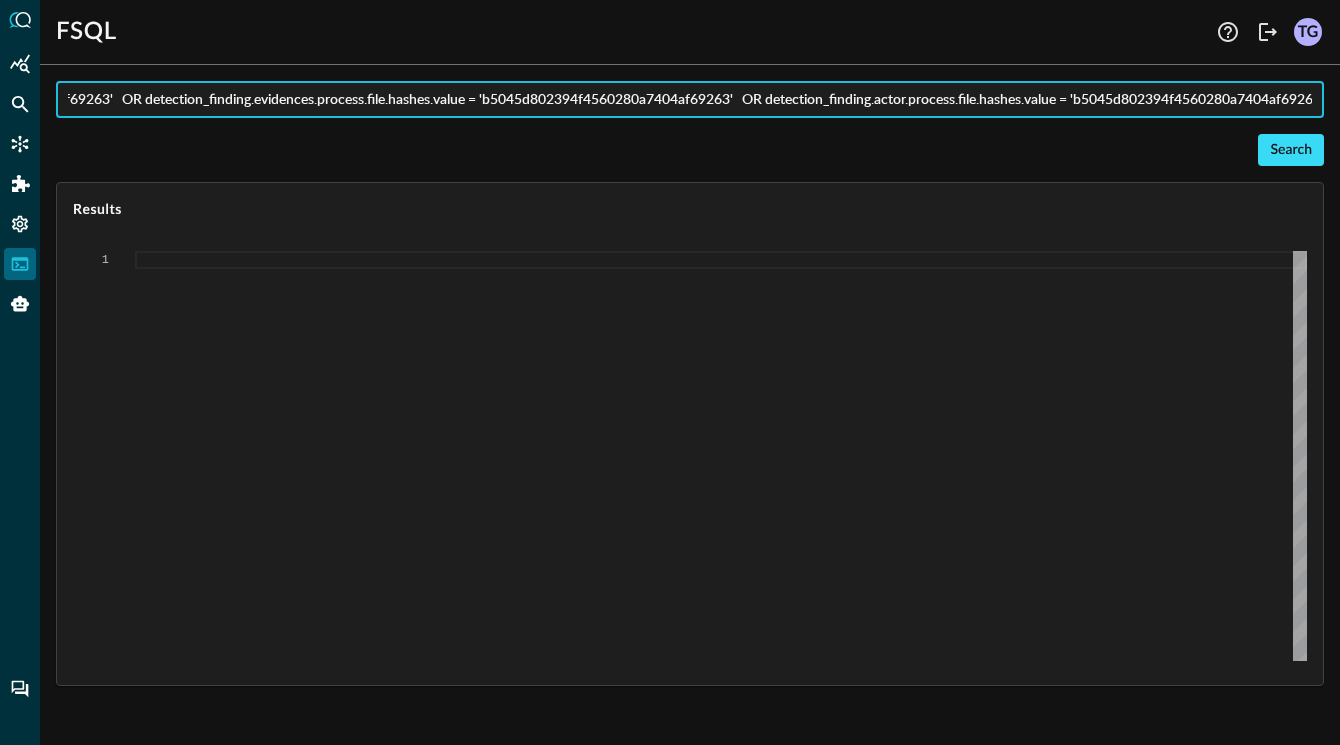 type on "QUERY detection_finding.:depth(2).** WITH detection_finding.is_alert = TRUE AND (   detection_finding.evidences.file.hashes.value = 'b5045d802394f4560280a7404af69263'   OR detection_finding.evidences.process.file.hashes.value = 'b5045d802394f4560280a7404af69263'   OR detection_finding.actor.process.file.hashes.value = 'b5045d802394f4560280a7404af69263' )" 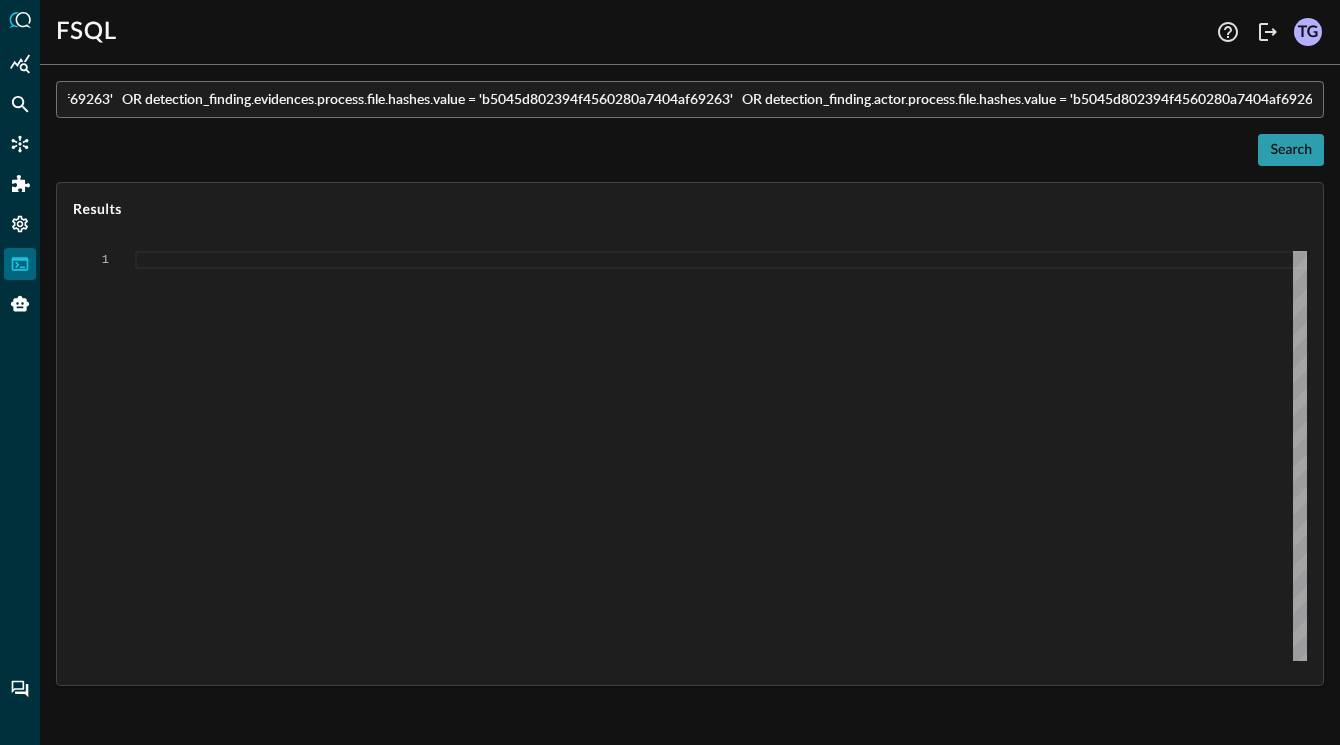scroll, scrollTop: 0, scrollLeft: 0, axis: both 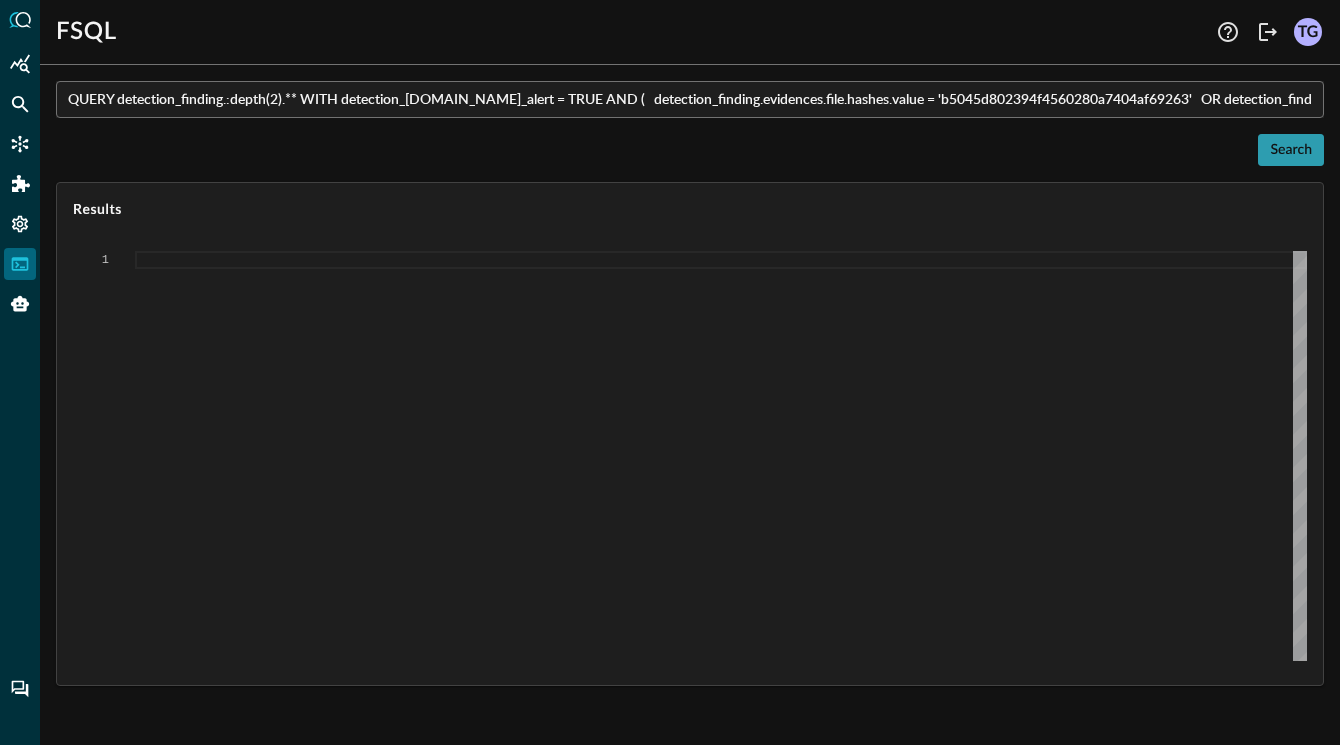 click on "Search" at bounding box center [1291, 150] 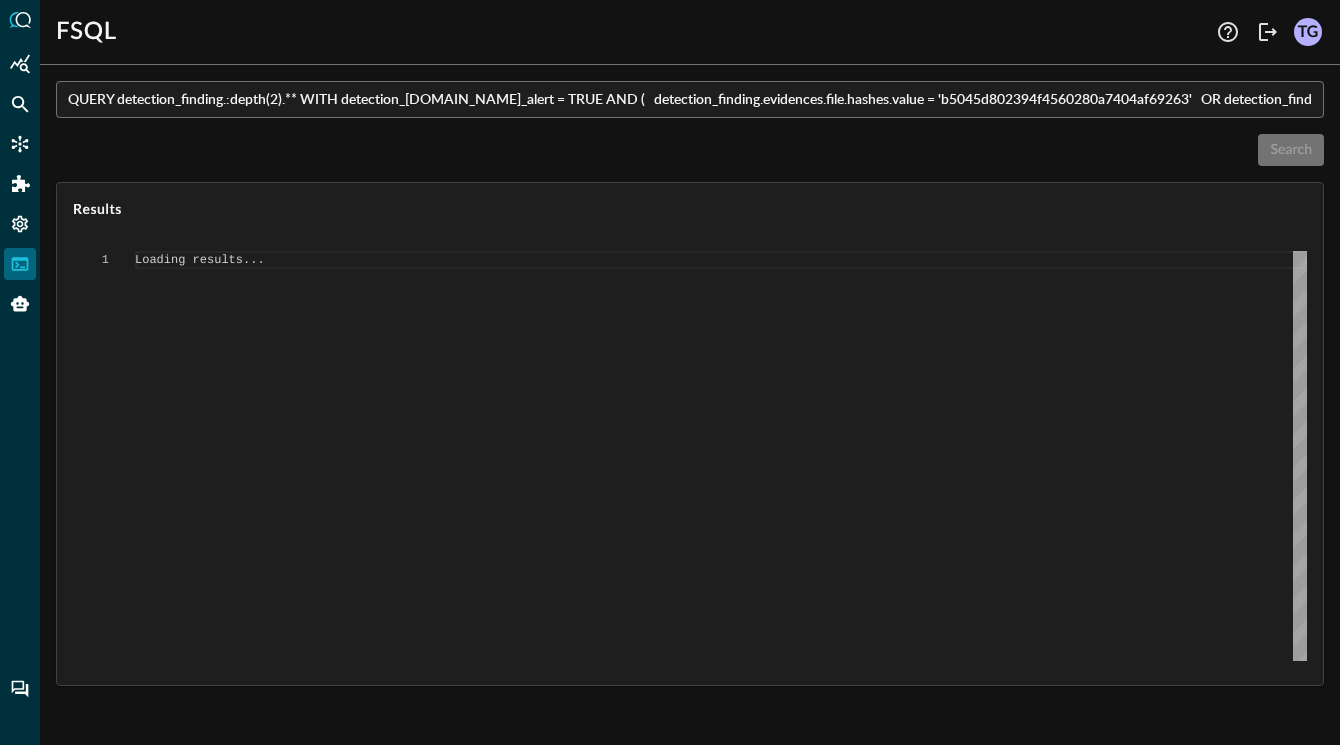 type on "{
"response": [
{
"status": "connected"
},
{
"command": "QUERY"
},
{
"search_id": null," 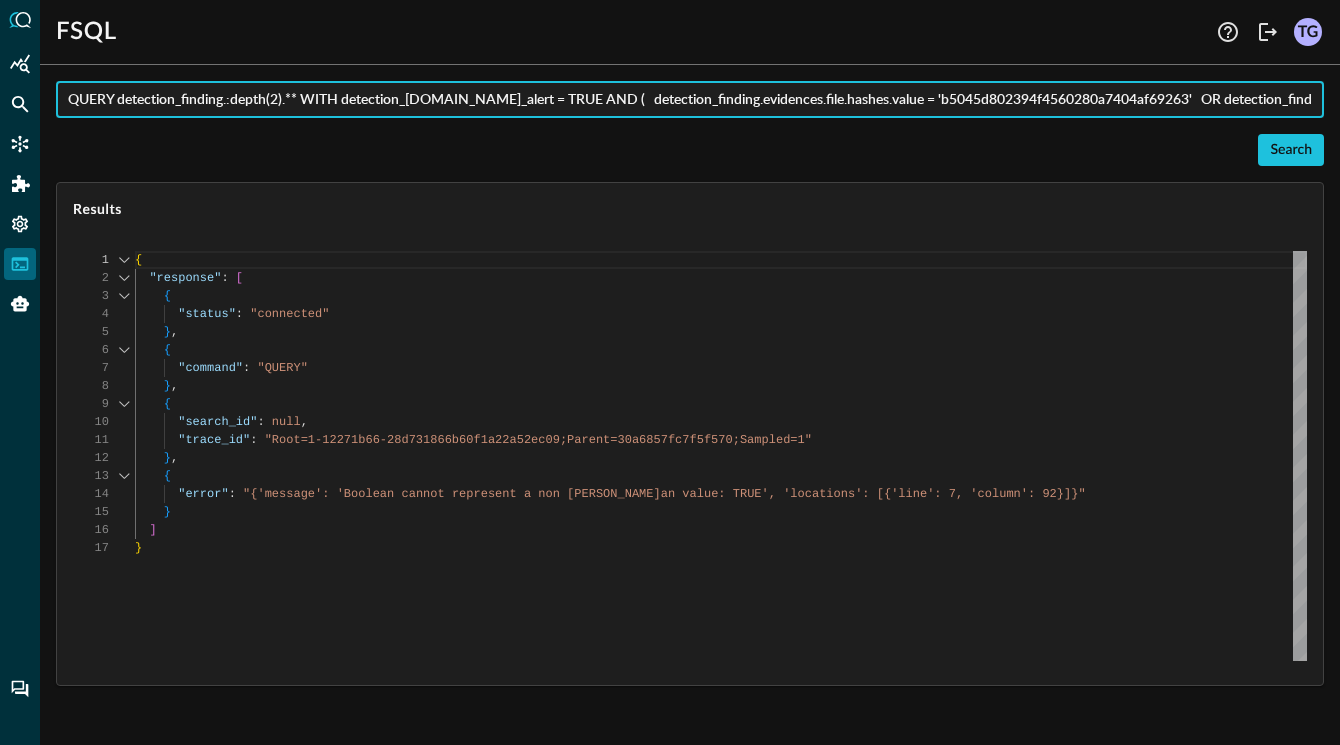 click on "QUERY detection_finding.:depth(2).** WITH detection_finding.is_alert = TRUE AND (   detection_finding.evidences.file.hashes.value = 'b5045d802394f4560280a7404af69263'   OR detection_finding.evidences.process.file.hashes.value = 'b5045d802394f4560280a7404af69263'   OR detection_finding.actor.process.file.hashes.value = 'b5045d802394f4560280a7404af69263' )" at bounding box center [696, 99] 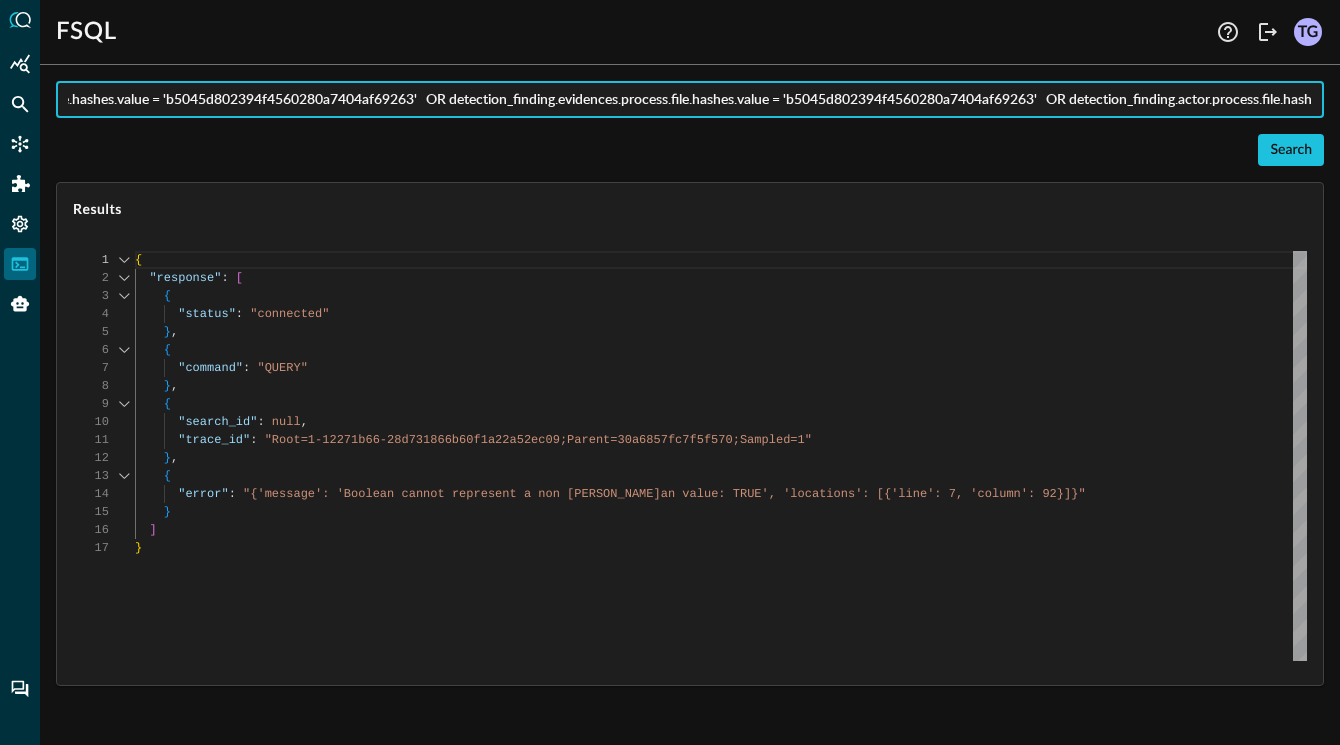 scroll, scrollTop: 0, scrollLeft: 1079, axis: horizontal 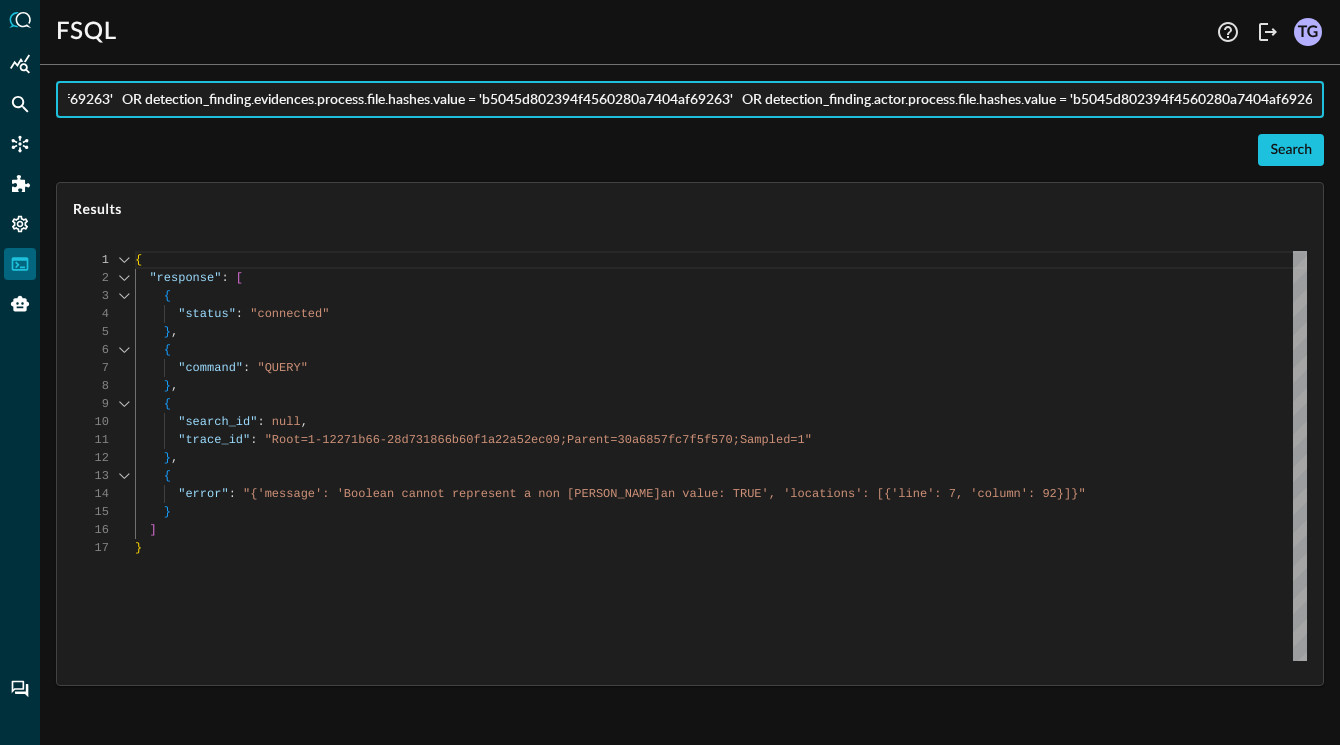 drag, startPoint x: 1193, startPoint y: 101, endPoint x: 1349, endPoint y: 110, distance: 156.2594 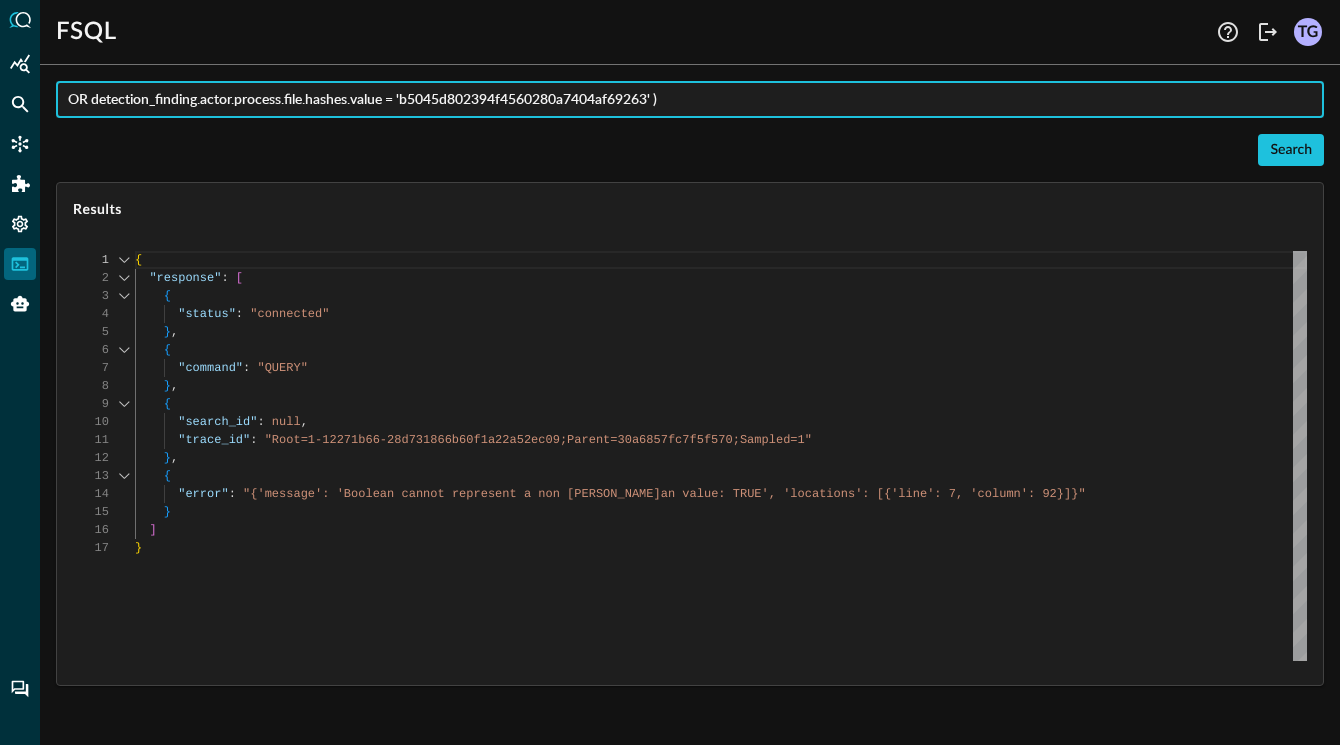 scroll, scrollTop: 0, scrollLeft: 0, axis: both 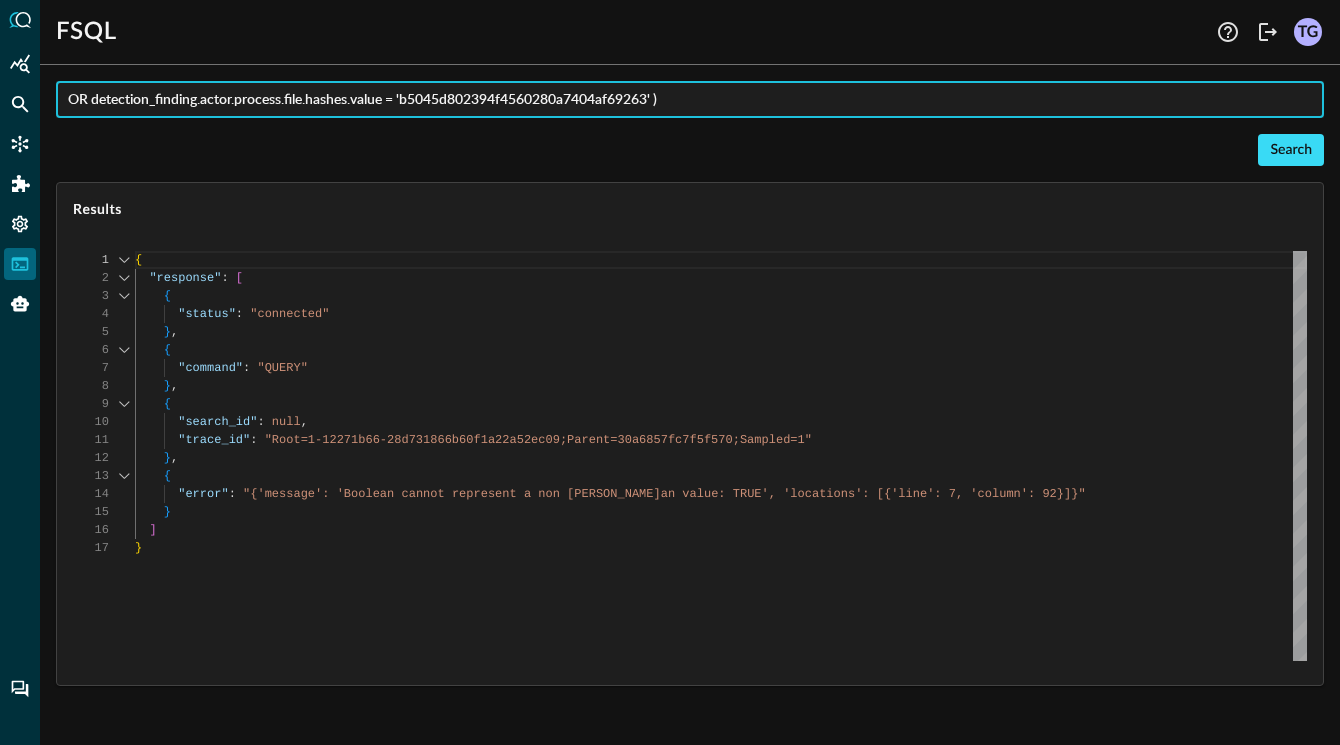 type on "OR detection_finding.actor.process.file.hashes.value = 'b5045d802394f4560280a7404af69263' )" 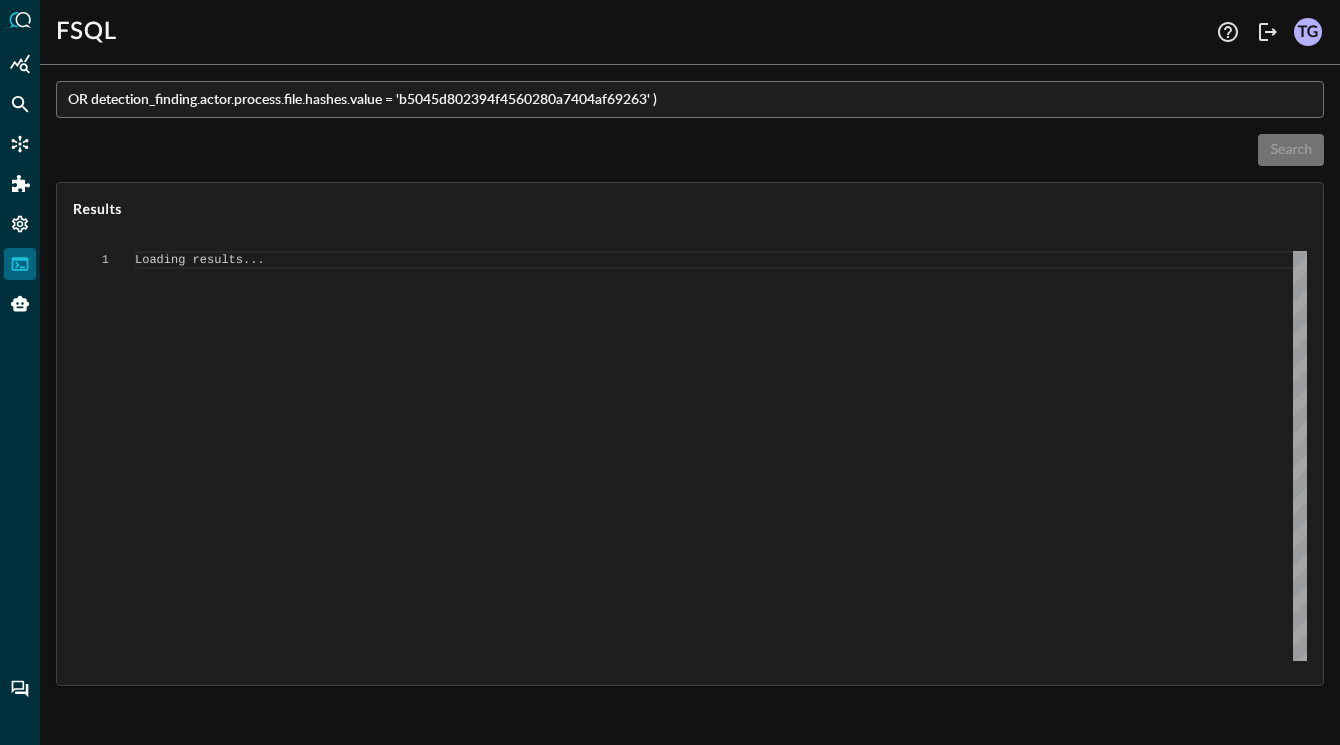 scroll, scrollTop: 0, scrollLeft: 0, axis: both 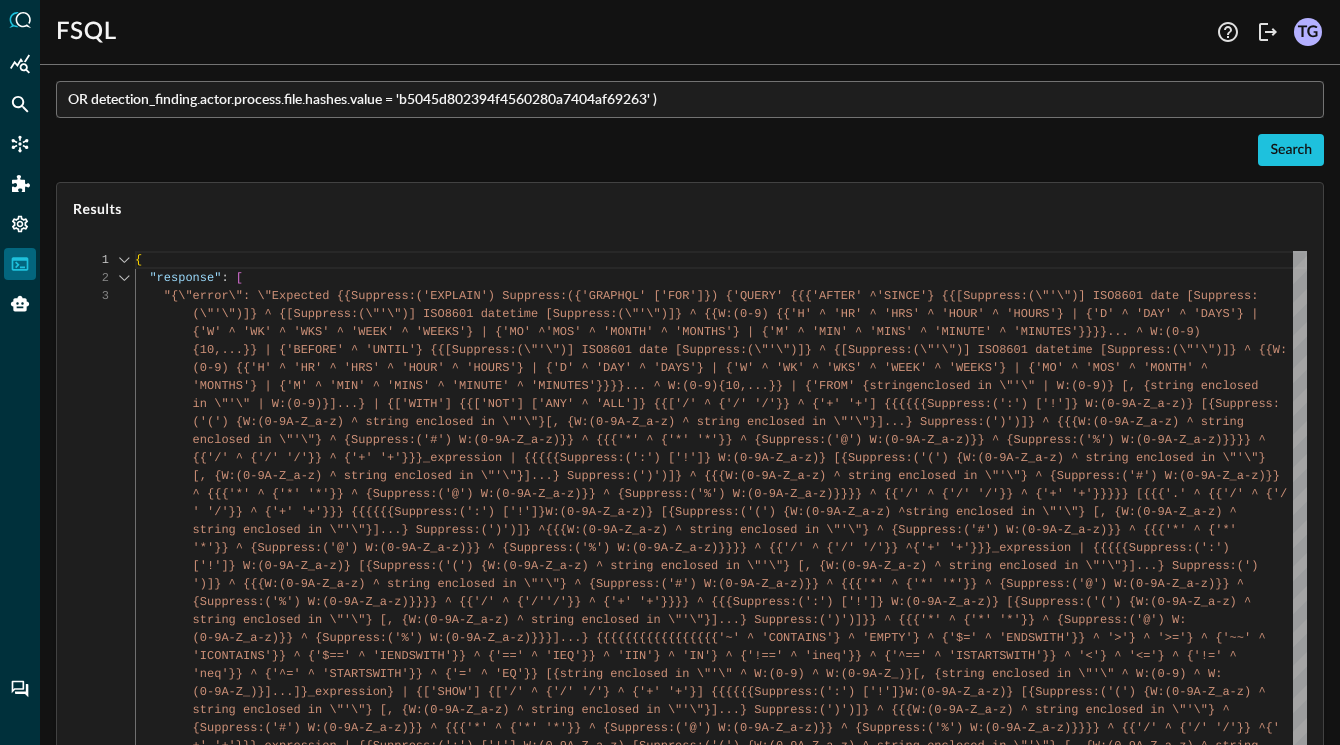 click on "OR detection_finding.actor.process.file.hashes.value = 'b5045d802394f4560280a7404af69263' )" at bounding box center (696, 99) 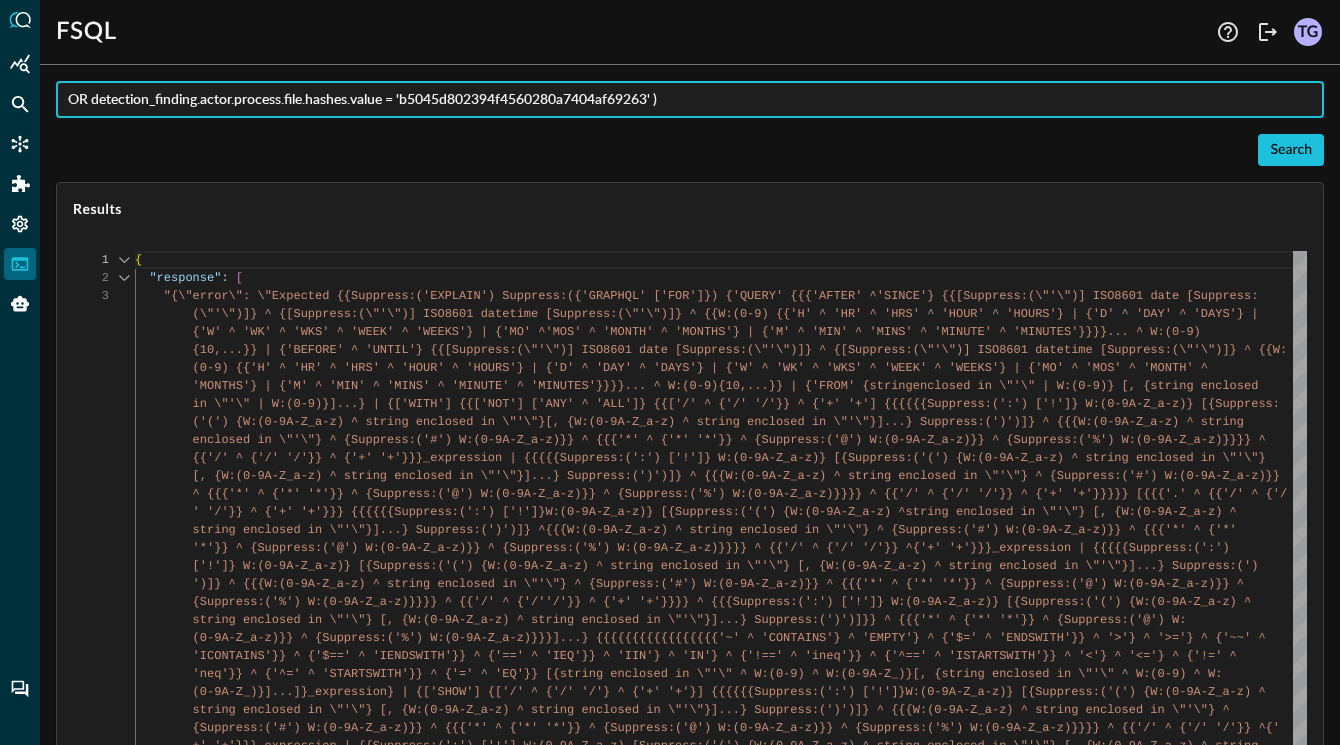click on "OR detection_finding.actor.process.file.hashes.value = 'b5045d802394f4560280a7404af69263' )" at bounding box center [696, 99] 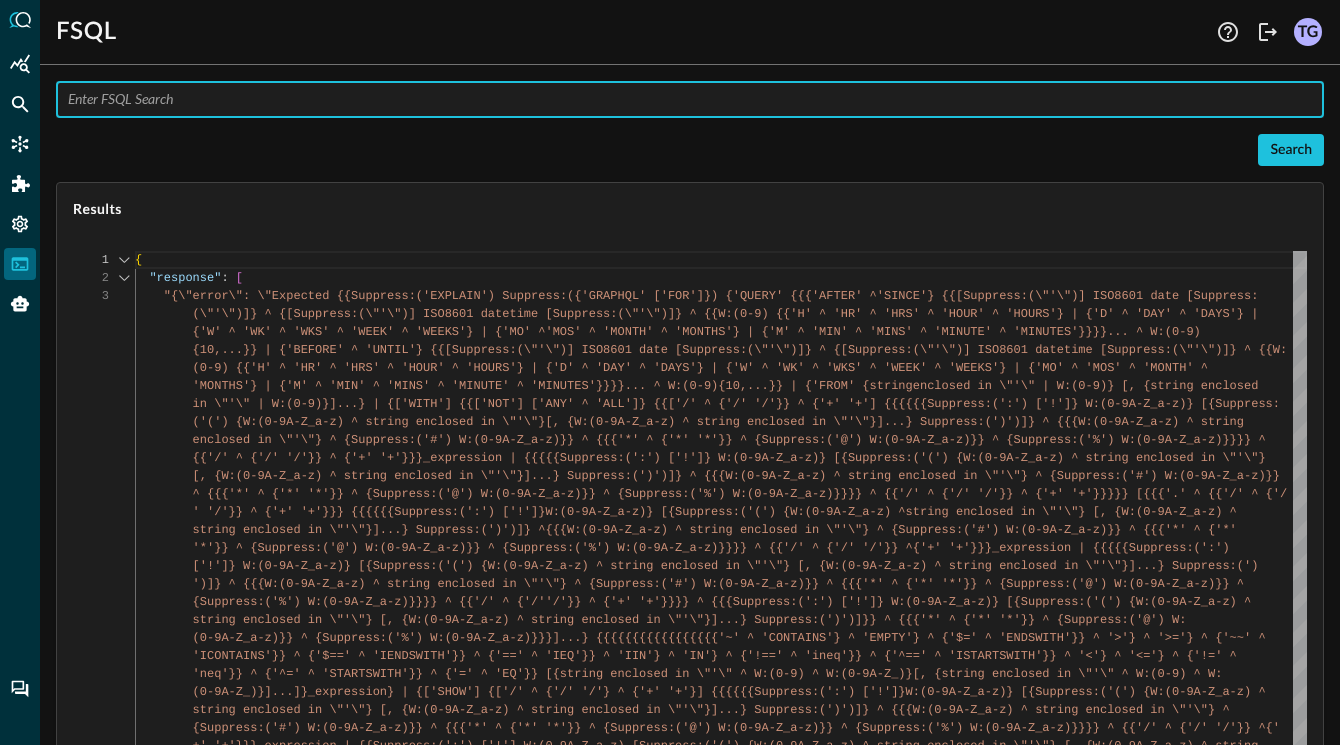 type 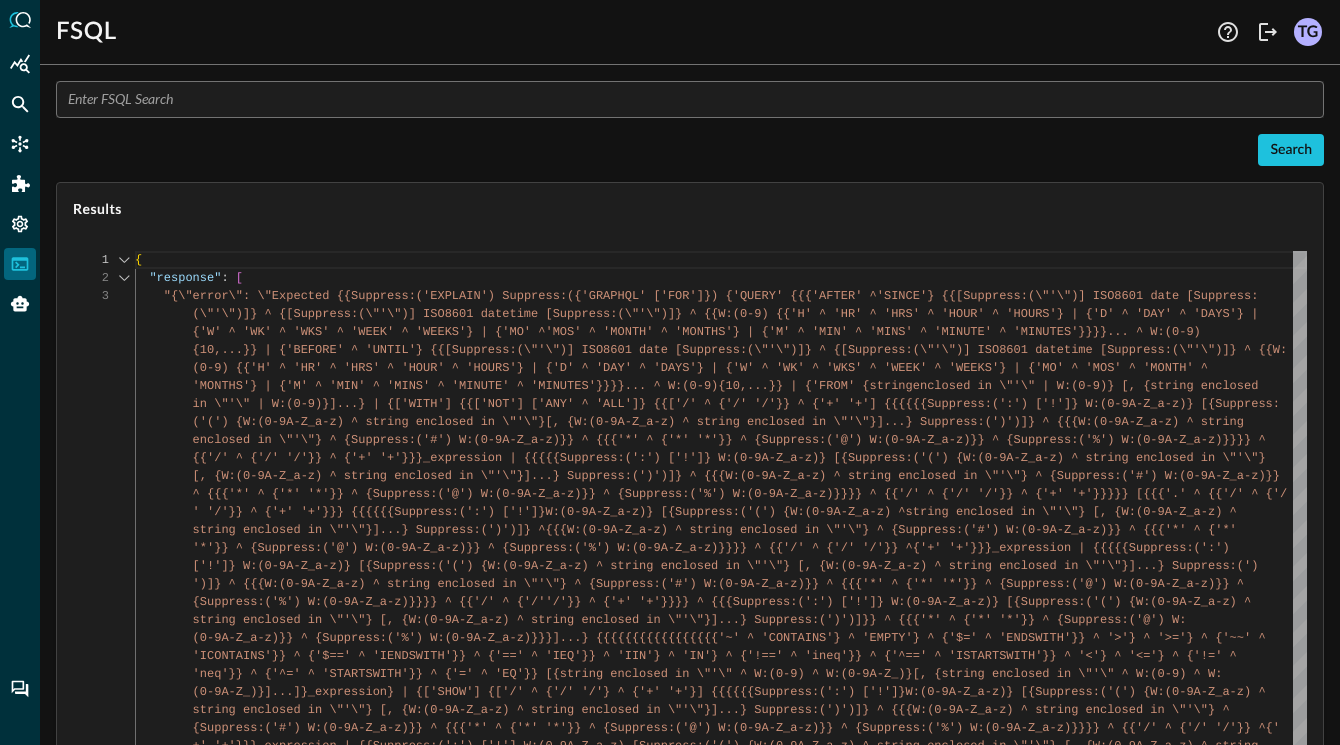 click on "Results" at bounding box center [690, 209] 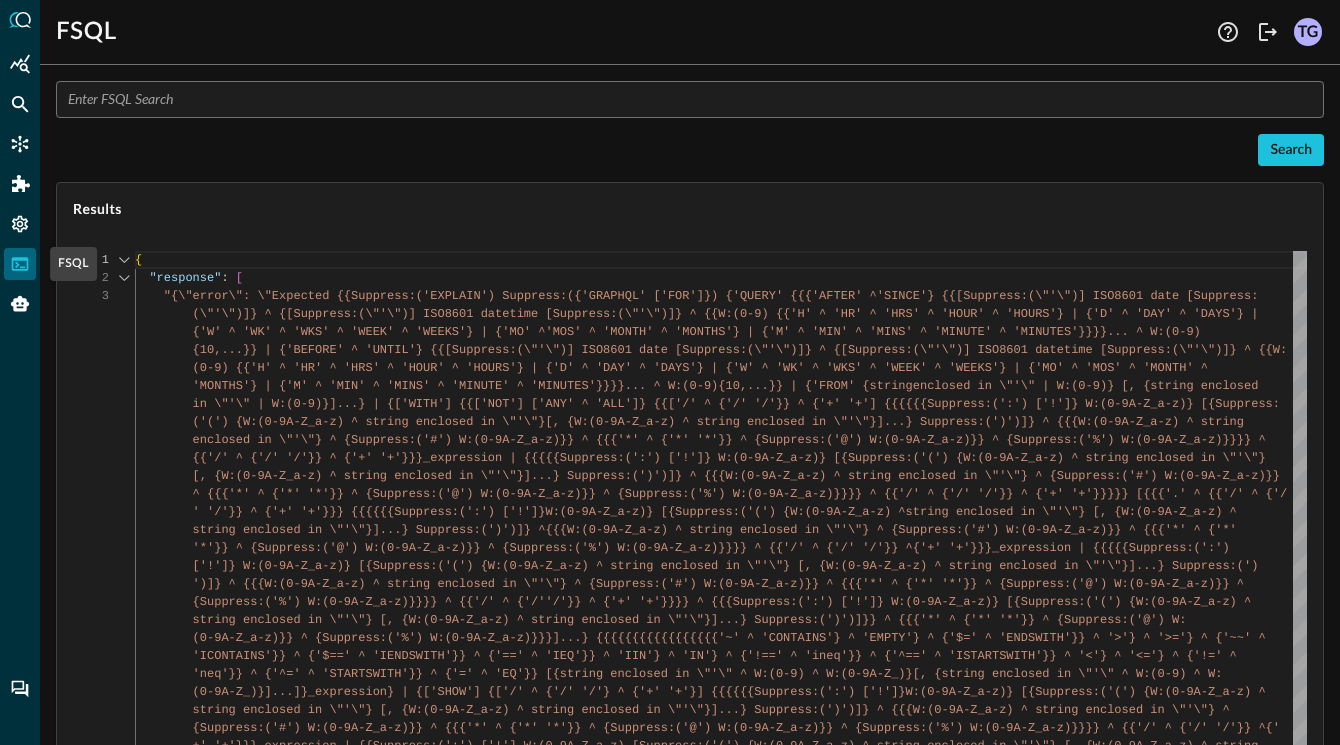 click 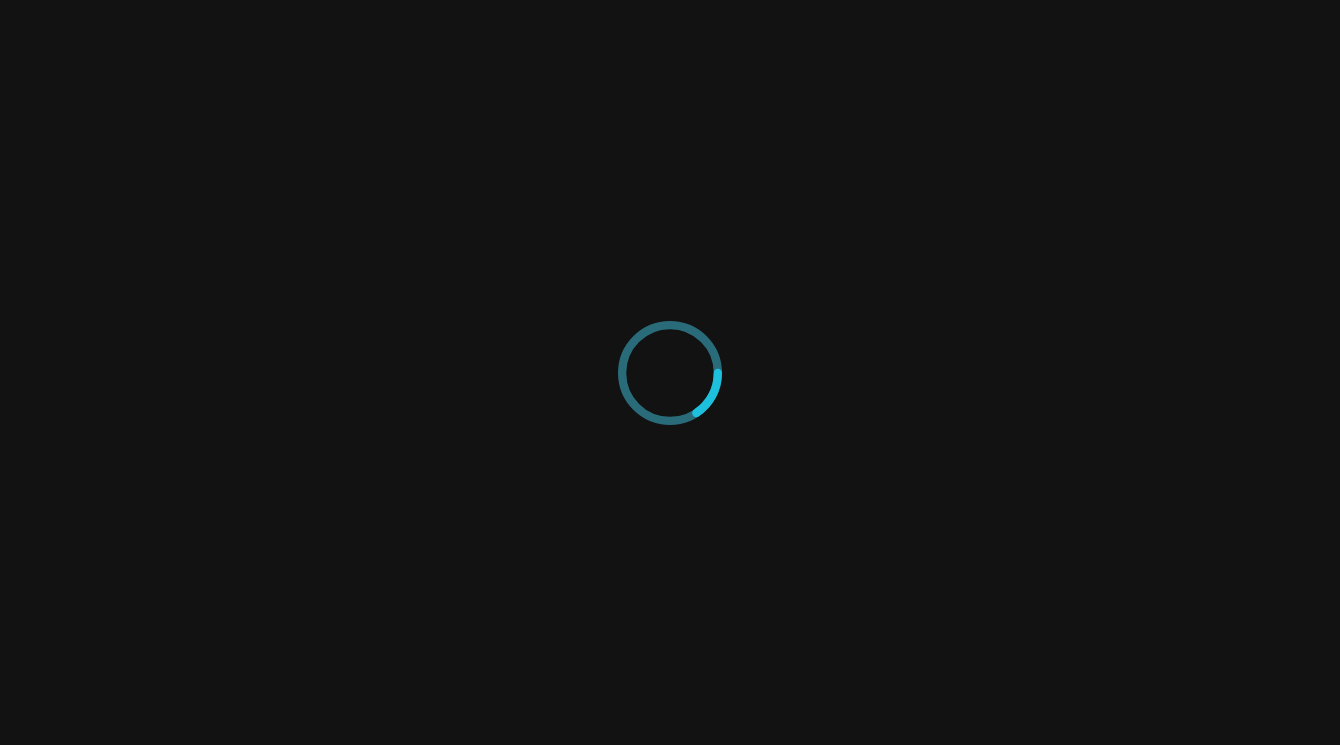 scroll, scrollTop: 0, scrollLeft: 0, axis: both 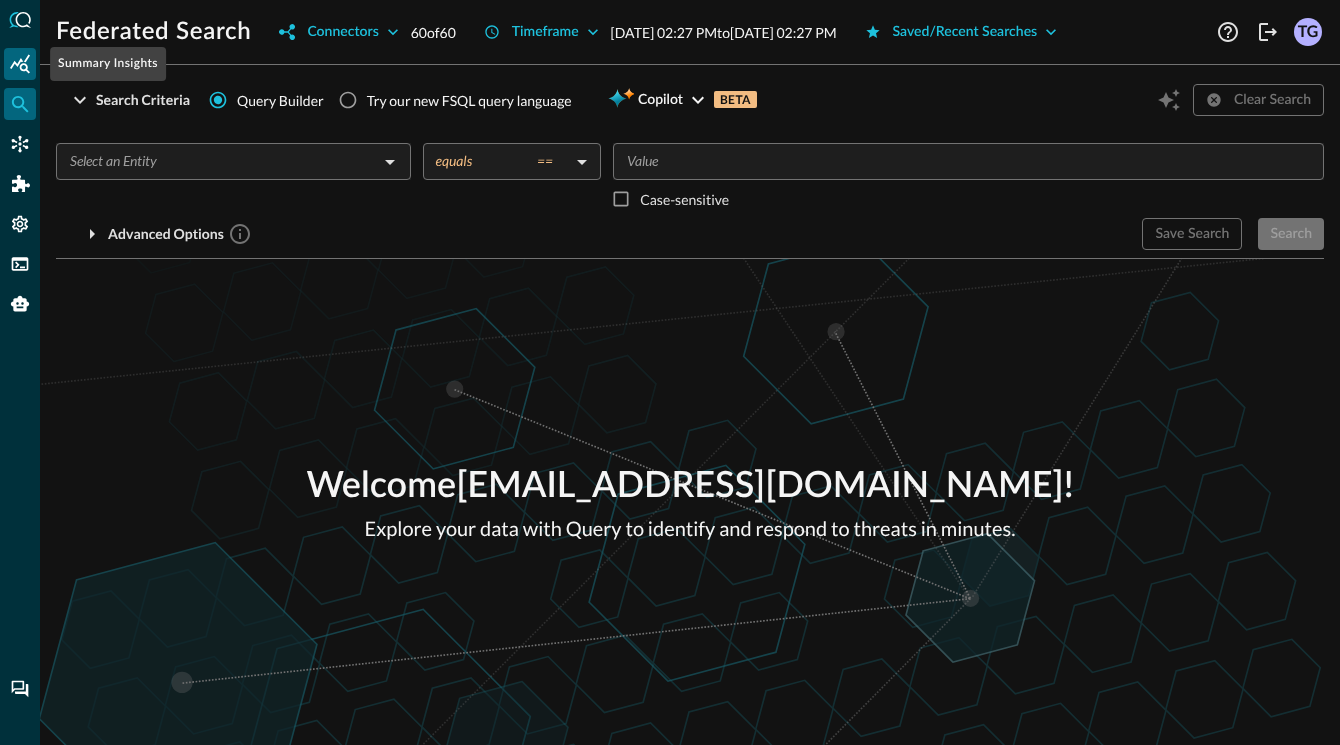 click 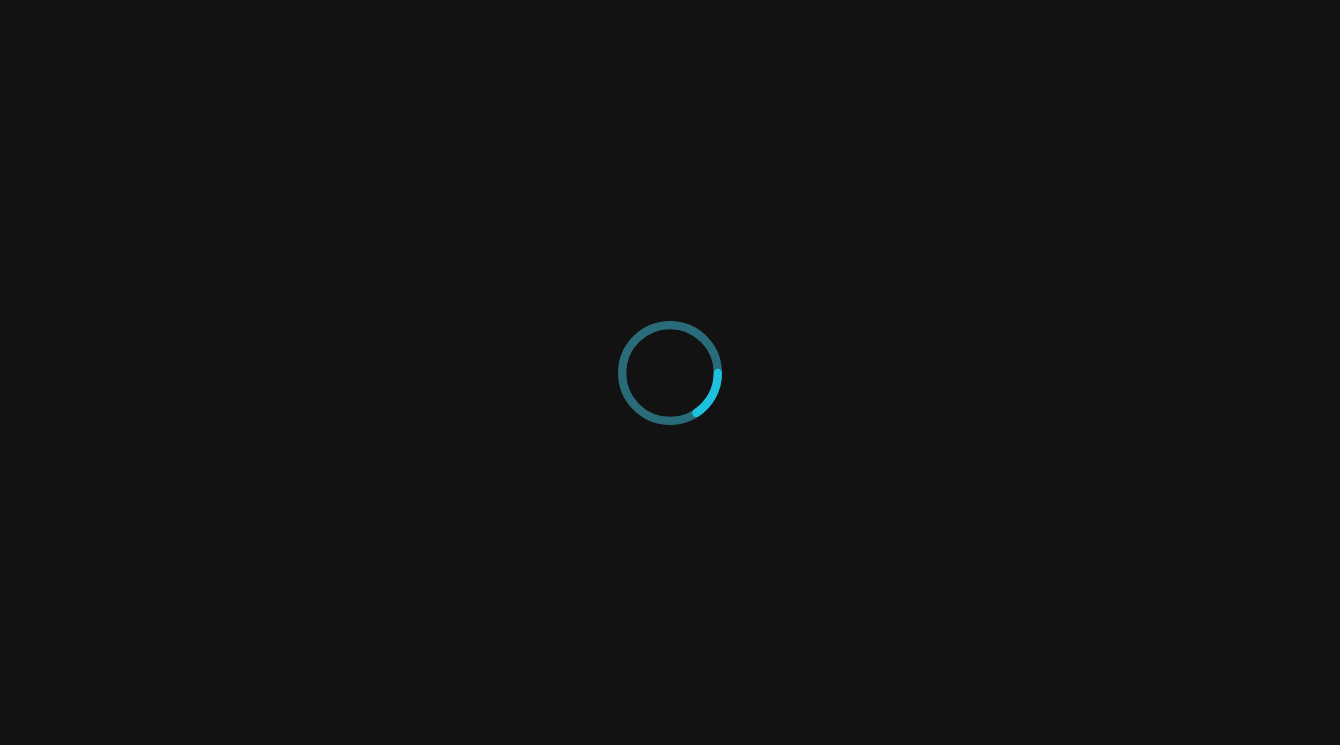 scroll, scrollTop: 0, scrollLeft: 0, axis: both 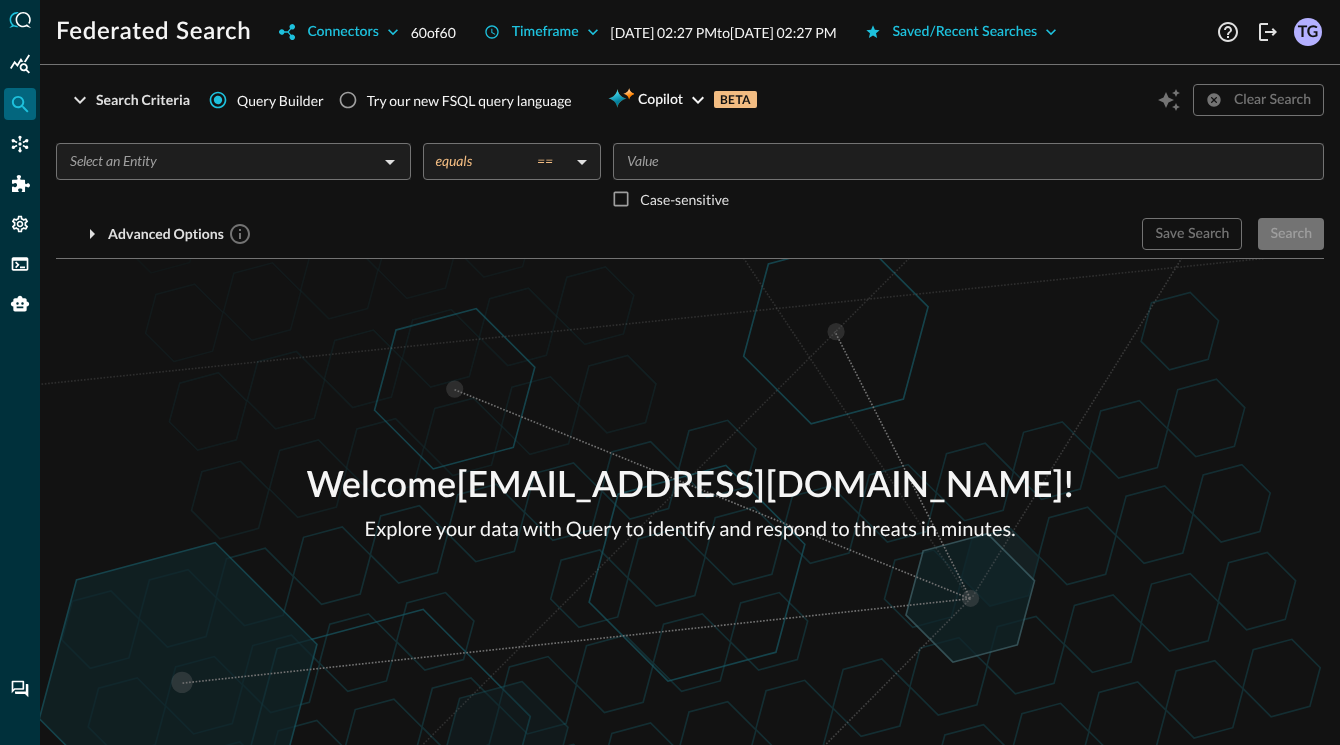 click at bounding box center [217, 161] 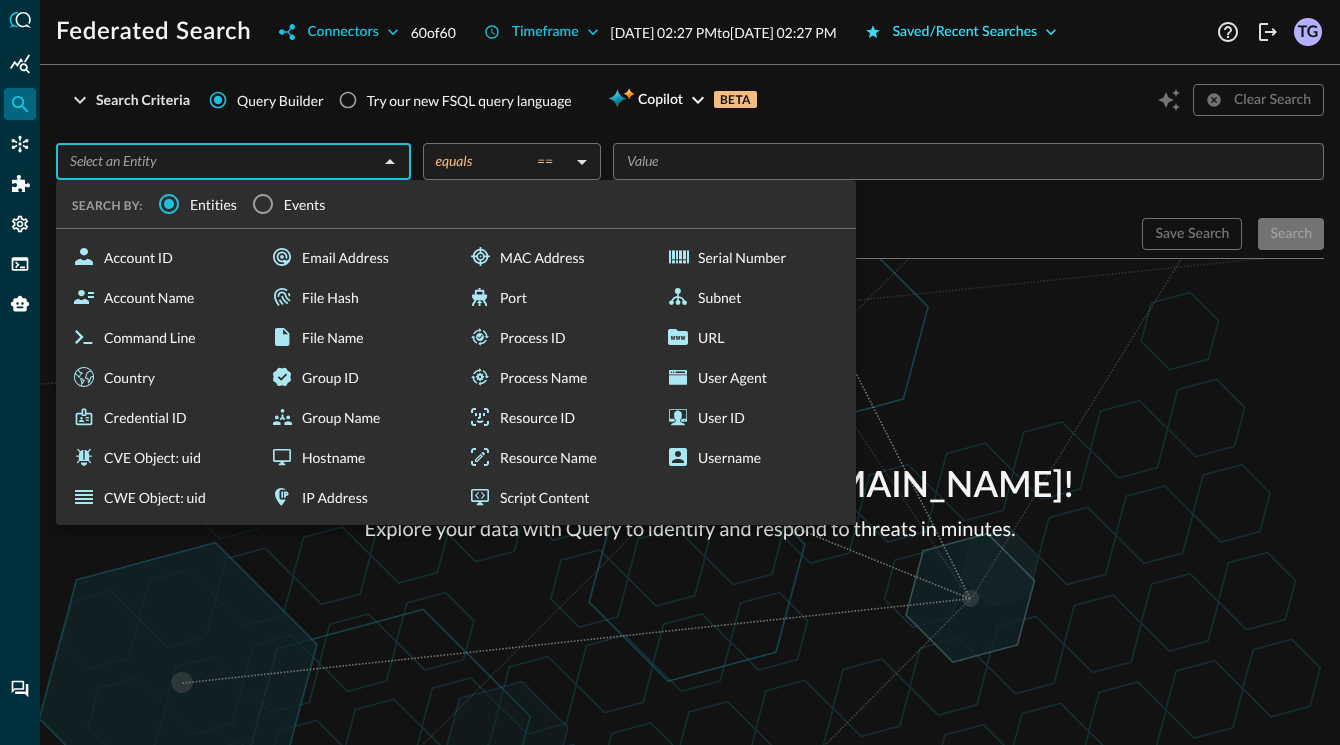 click on "Saved/Recent Searches" at bounding box center (965, 32) 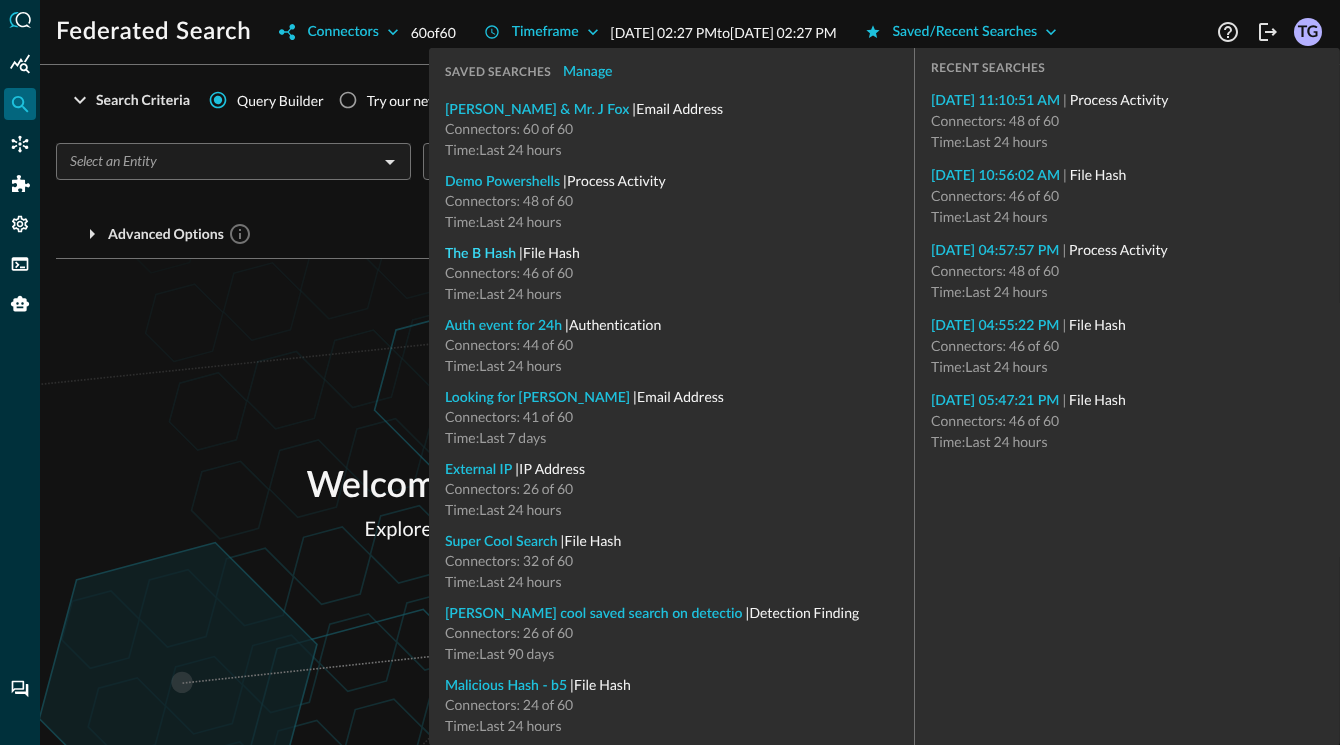 type on "File Hash" 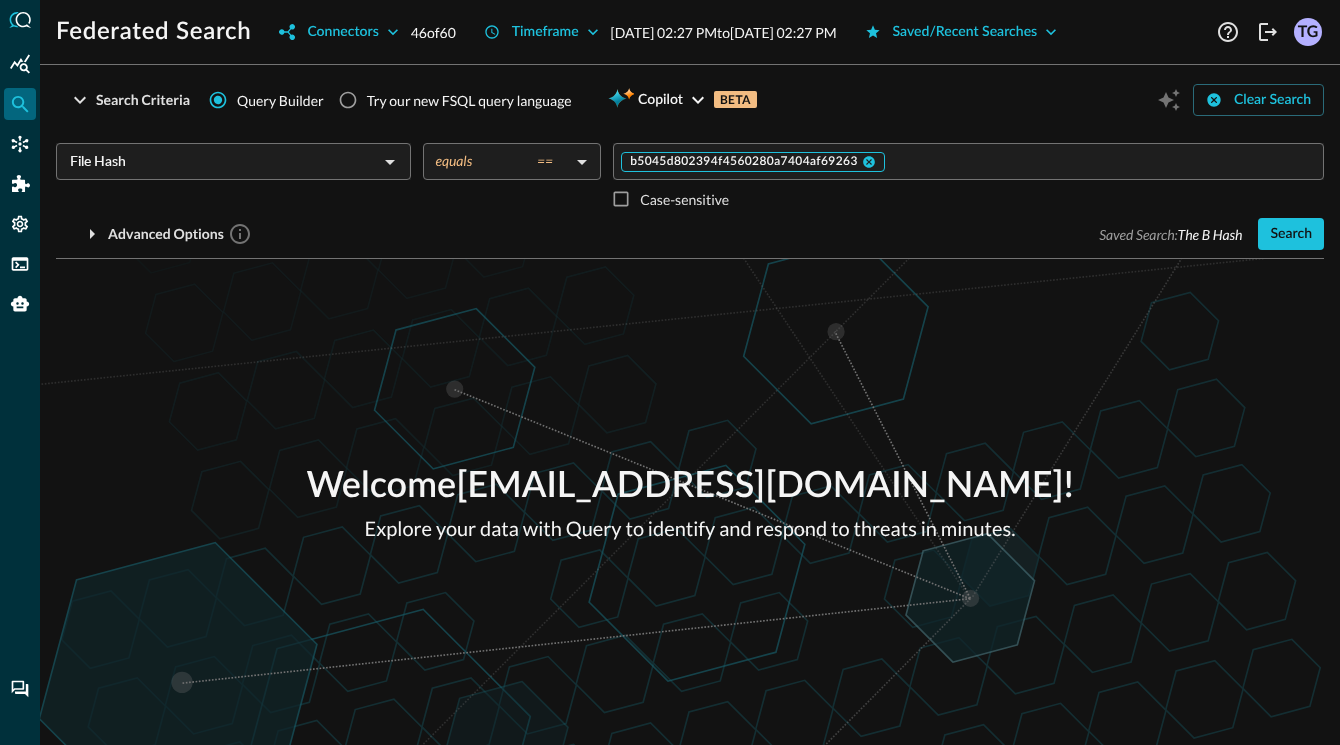 drag, startPoint x: 957, startPoint y: 175, endPoint x: 720, endPoint y: 161, distance: 237.41315 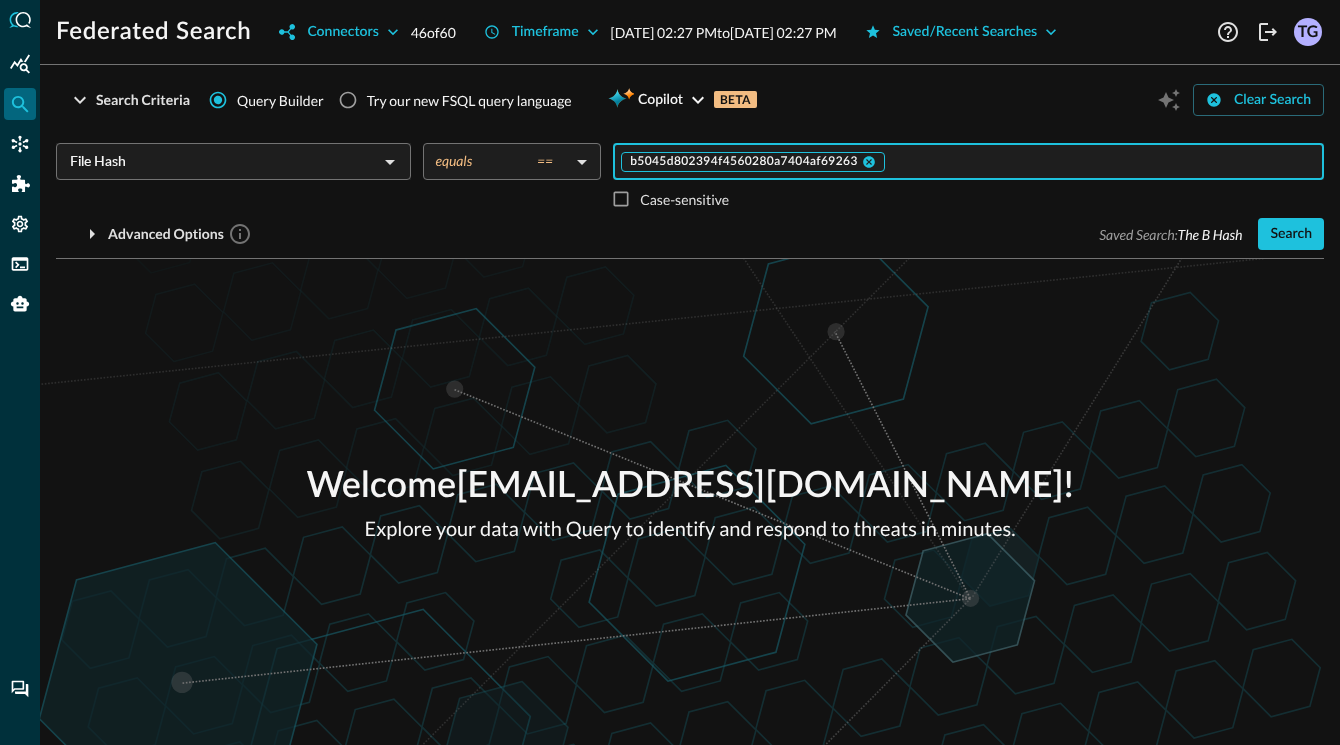 drag, startPoint x: 941, startPoint y: 155, endPoint x: 695, endPoint y: 163, distance: 246.13005 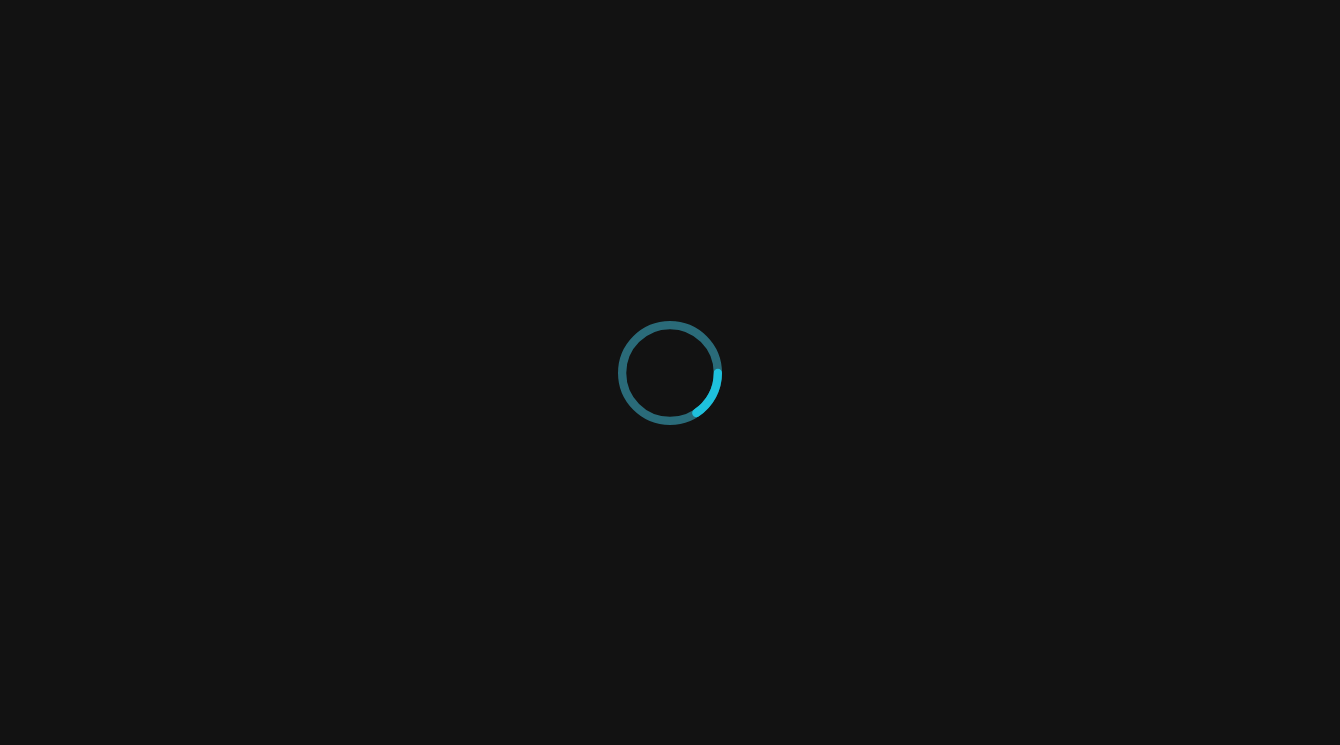 scroll, scrollTop: 0, scrollLeft: 0, axis: both 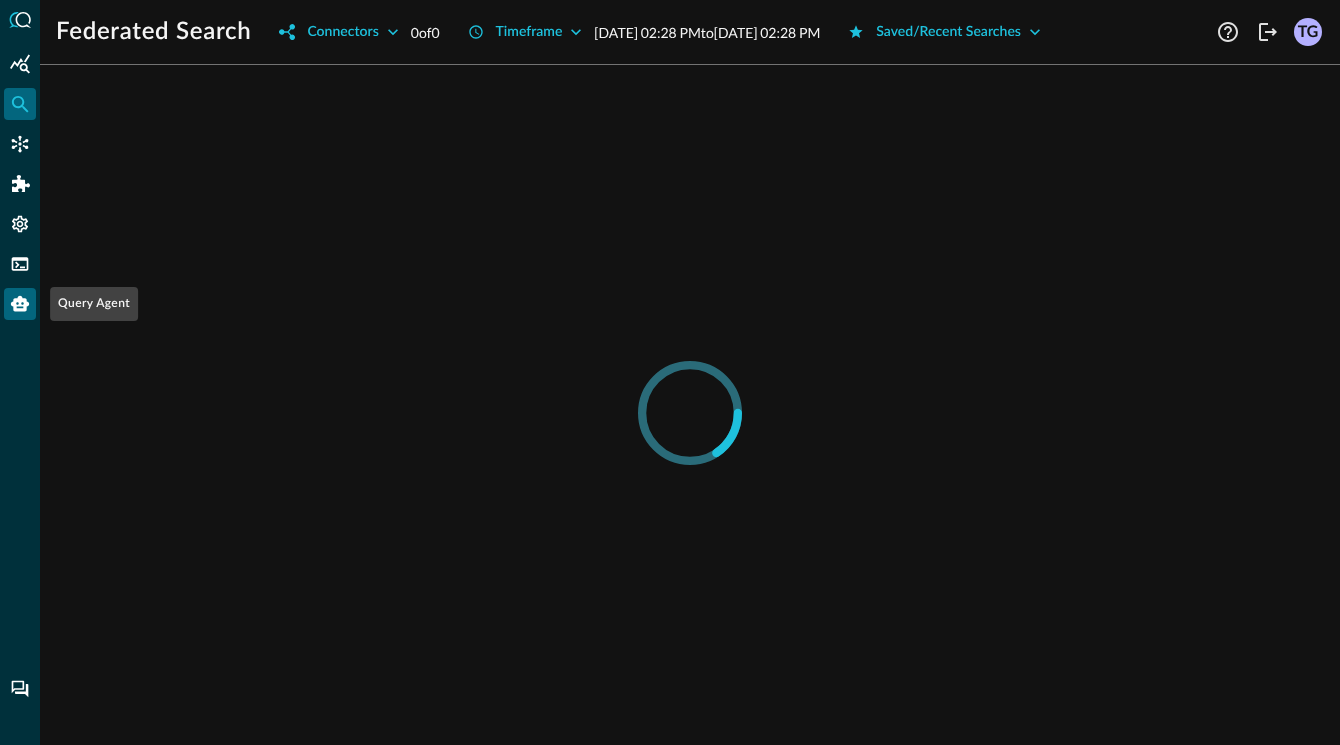 click 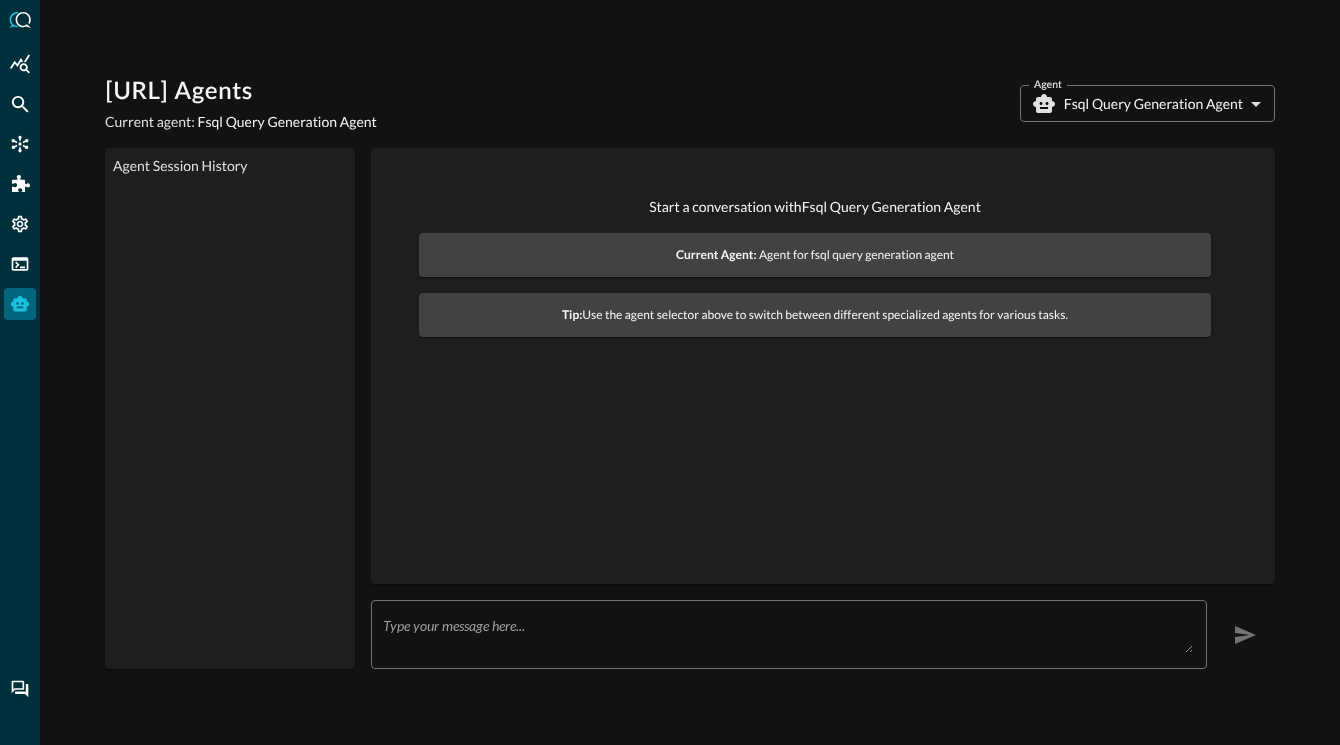 click on "x ​" at bounding box center (789, 634) 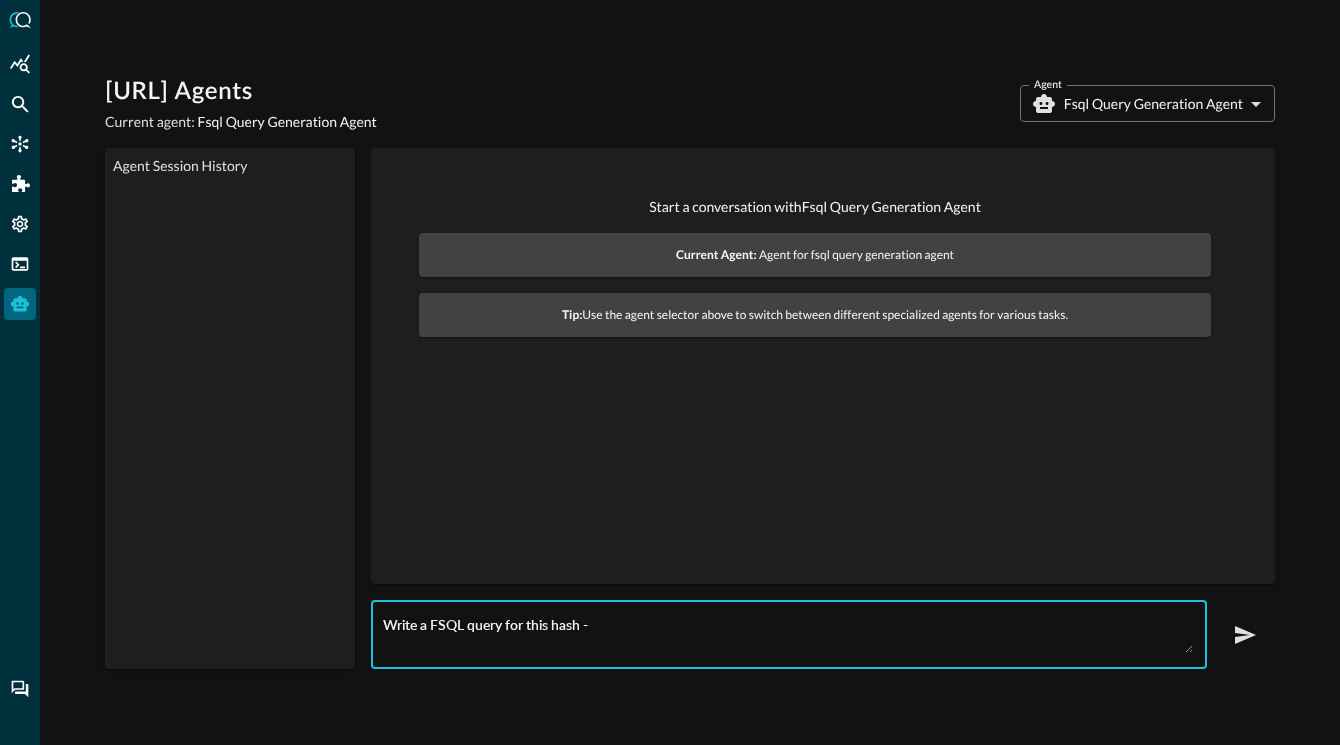 paste on "b5045d802394f4560280a7404af69263" 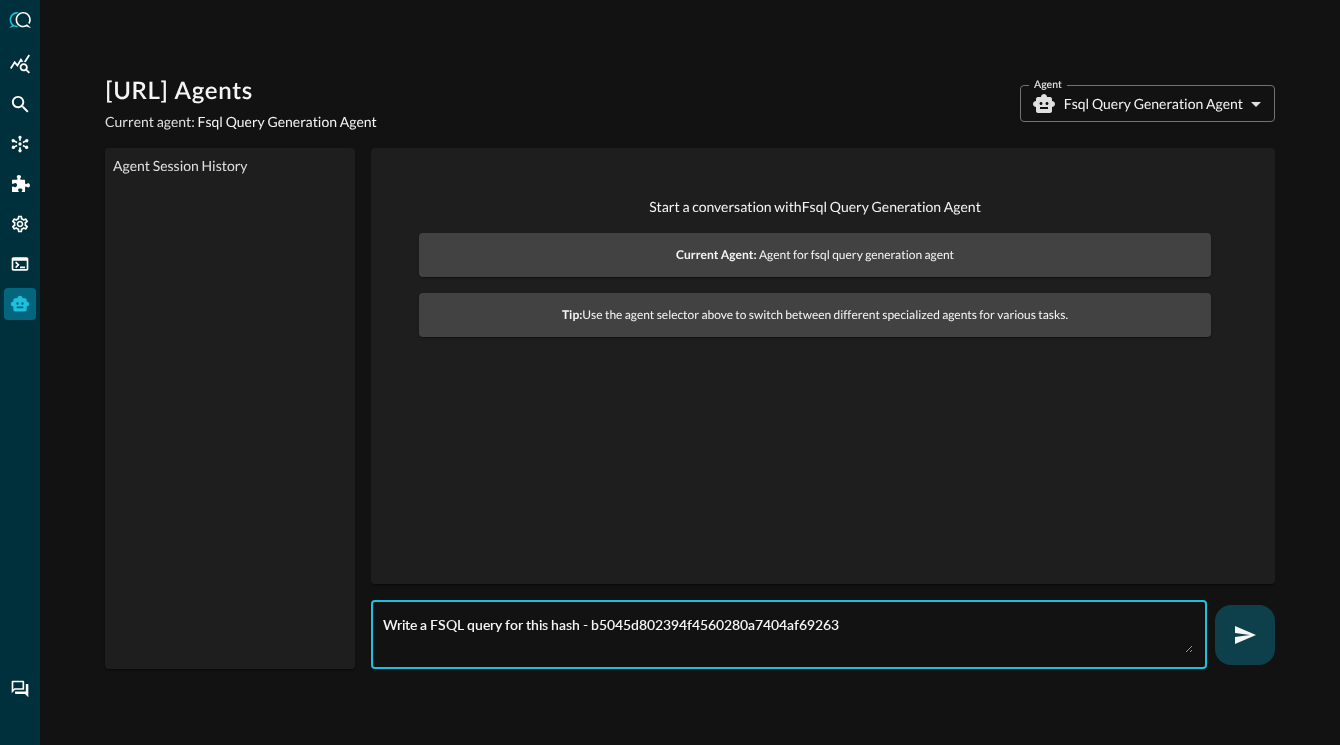 type on "Write a FSQL query for this hash - b5045d802394f4560280a7404af69263" 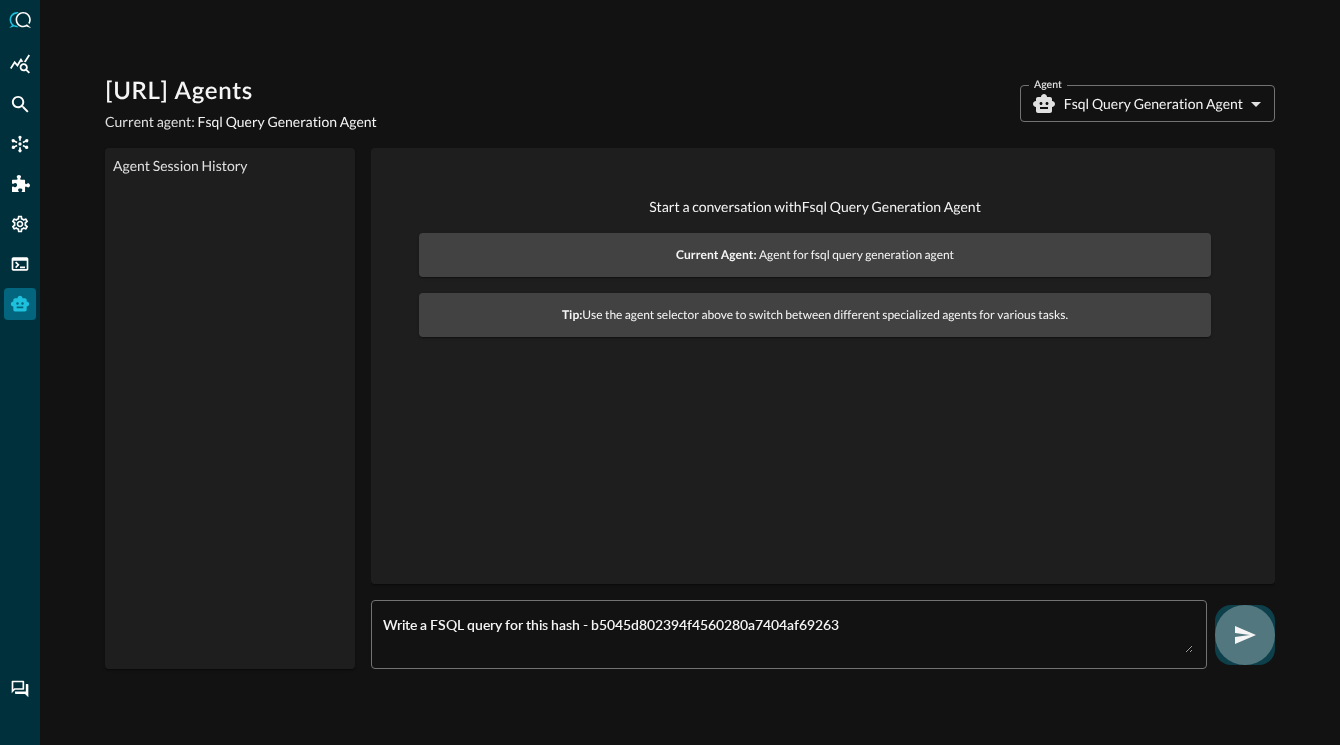 click 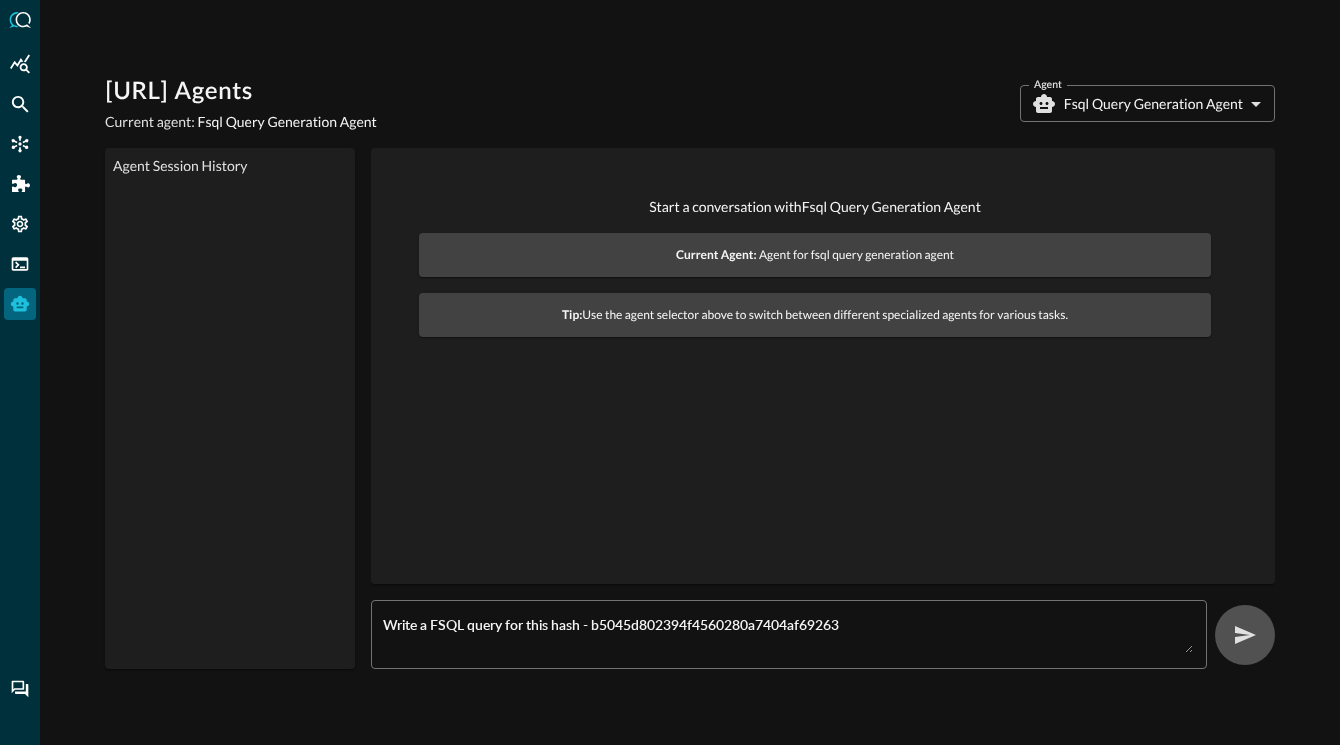 type 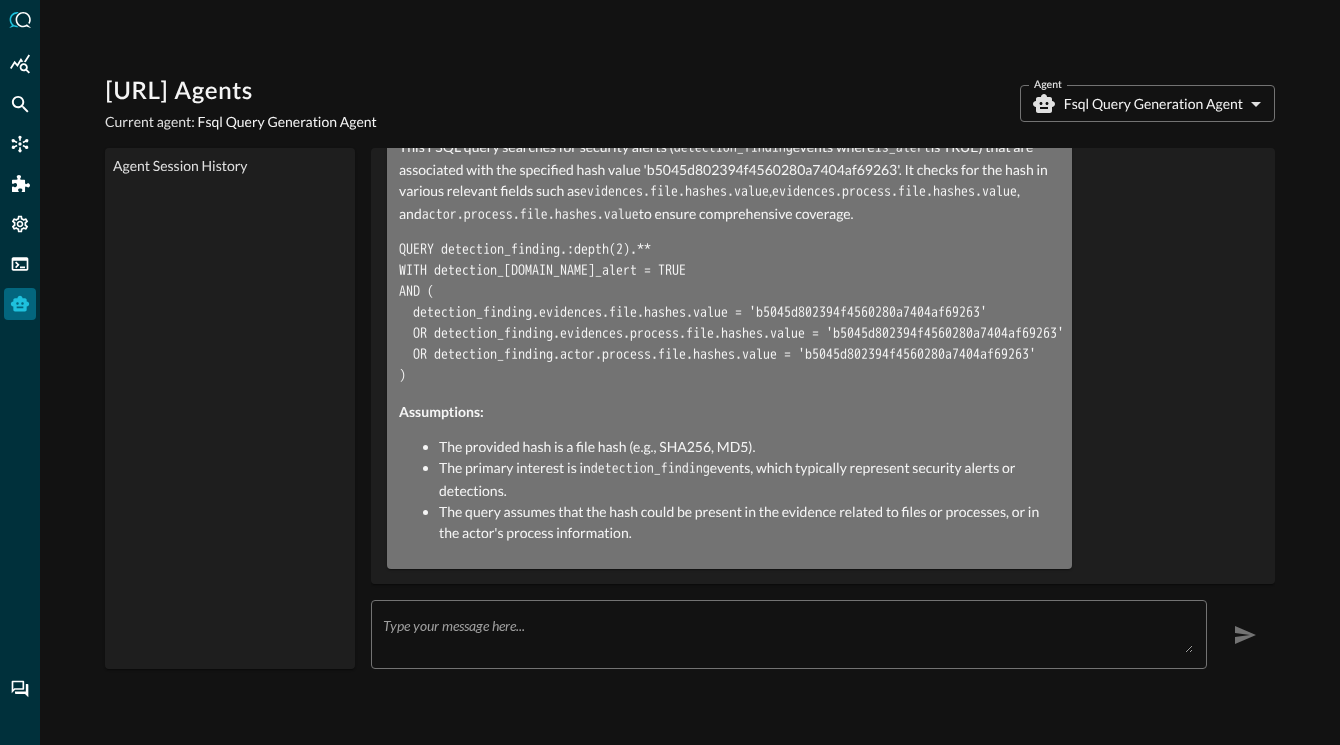 scroll, scrollTop: 195, scrollLeft: 0, axis: vertical 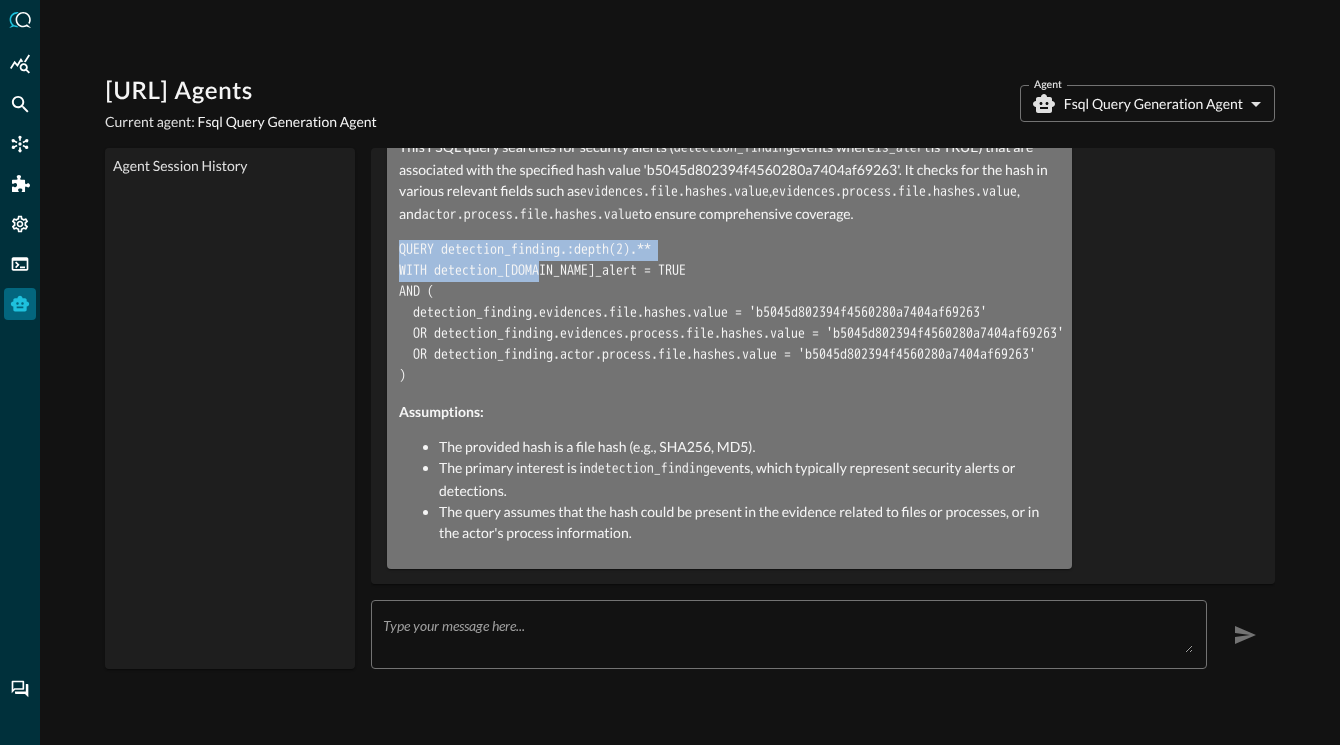 drag, startPoint x: 398, startPoint y: 247, endPoint x: 562, endPoint y: 275, distance: 166.37308 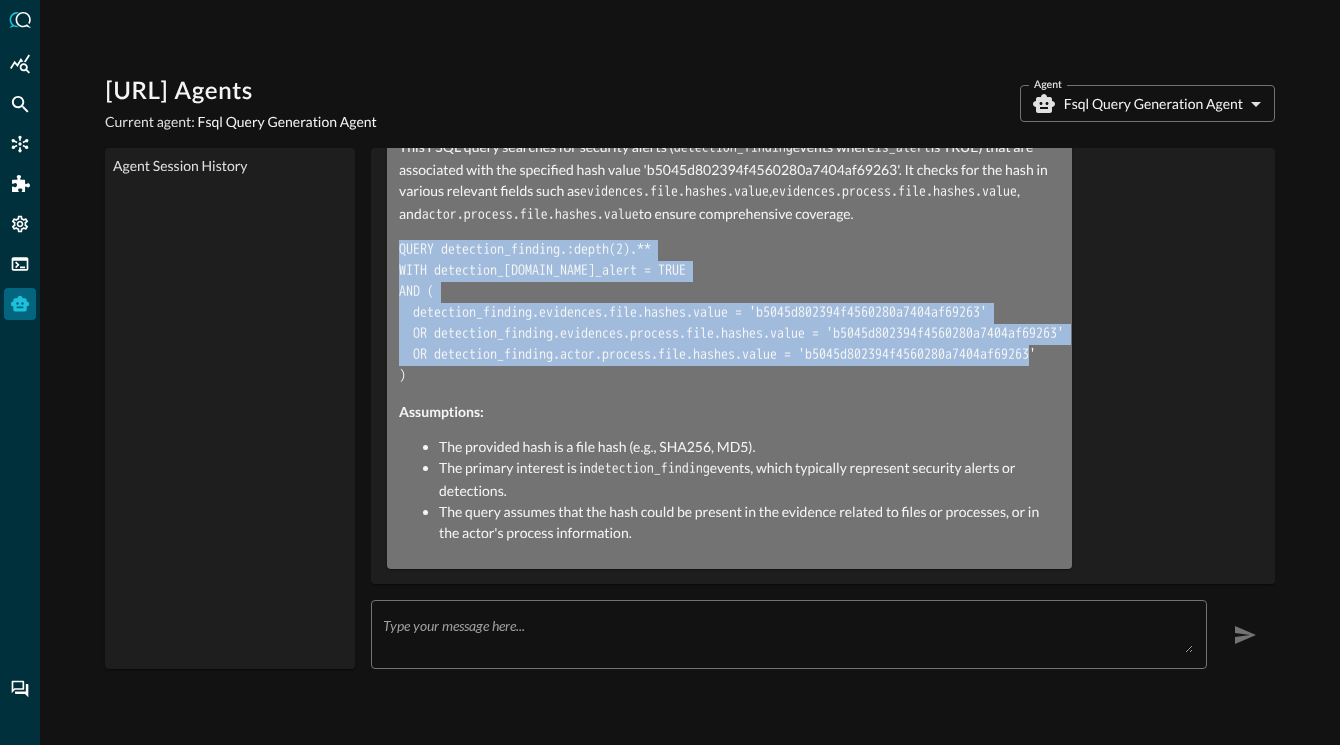 copy on "QUERY detection_finding.:depth(2).**
WITH detection_finding.is_alert = TRUE
AND (
detection_finding.evidences.file.hashes.value = 'b5045d802394f4560280a7404af69263'
OR detection_finding.evidences.process.file.hashes.value = 'b5045d802394f4560280a7404af69263'
OR detection_finding.actor.process.file.hashes.value = 'b5045d802394f4560280a7404af69263'
)" 